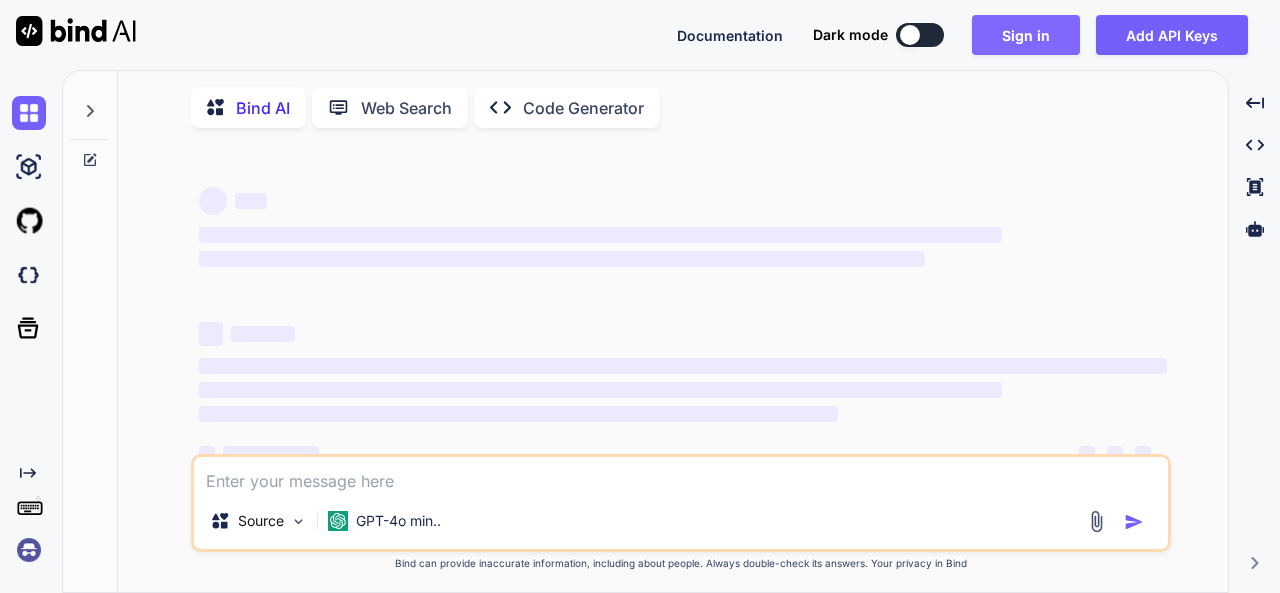 scroll, scrollTop: 0, scrollLeft: 0, axis: both 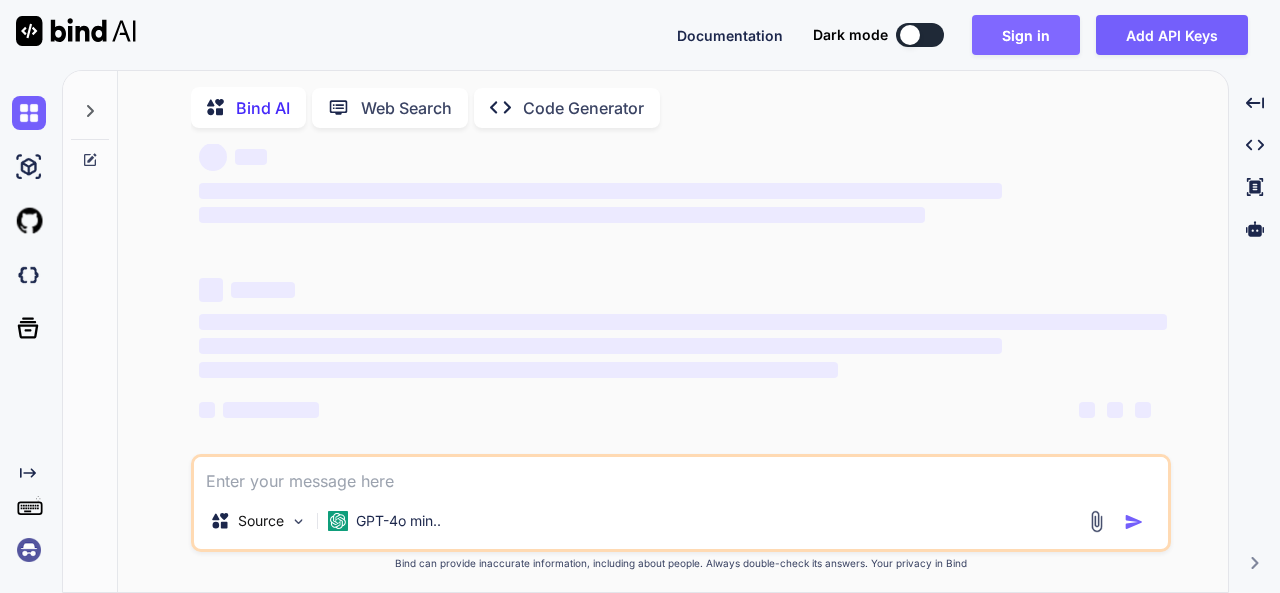 click on "Sign in" at bounding box center (1026, 35) 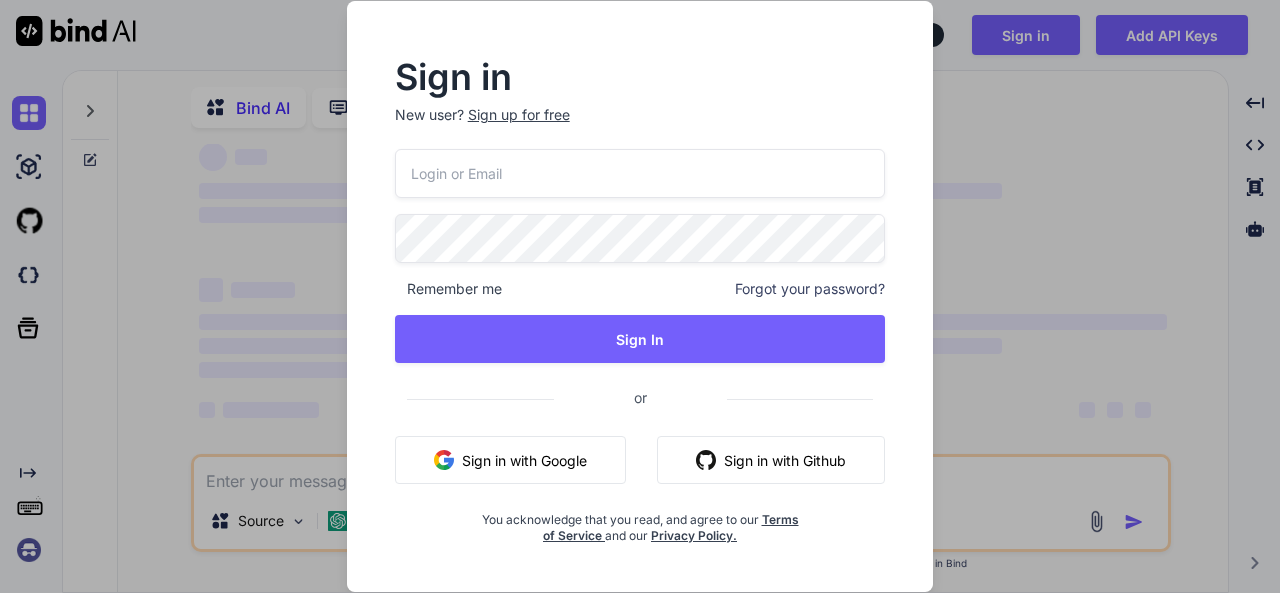 click at bounding box center (640, 173) 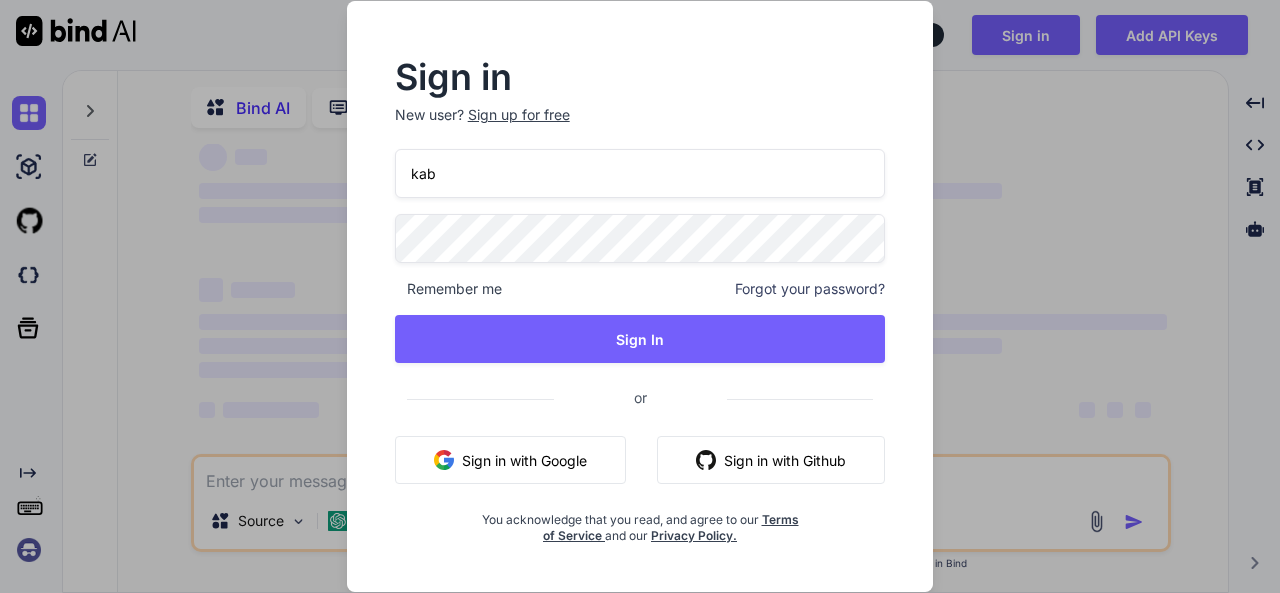 type on "kabo" 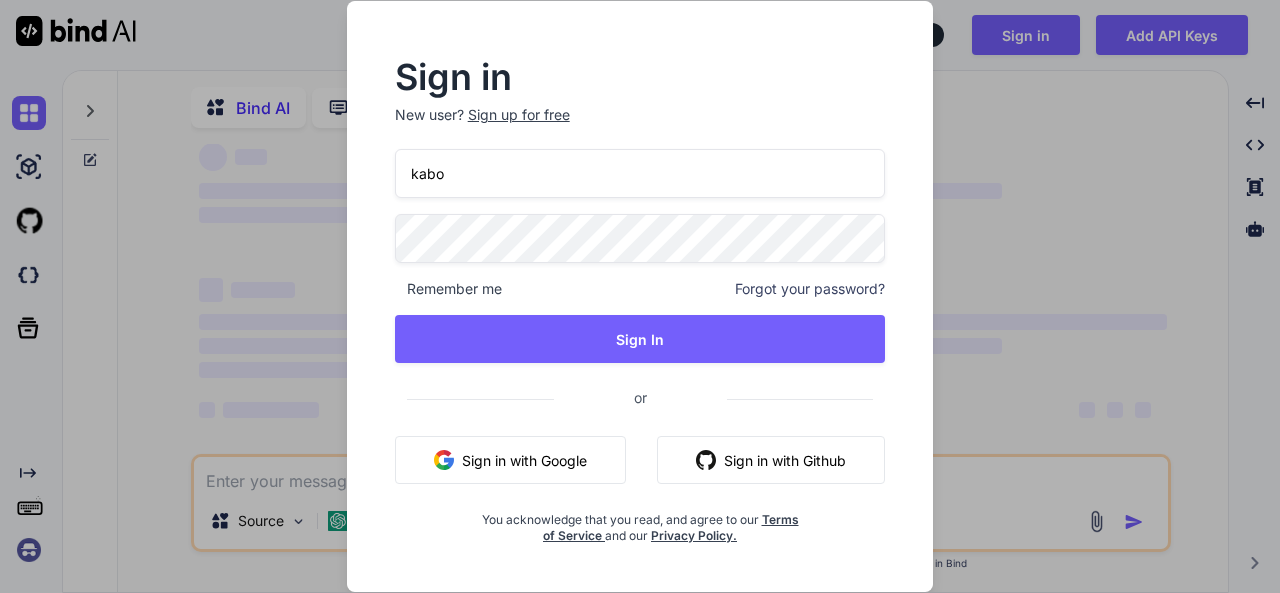 type on "x" 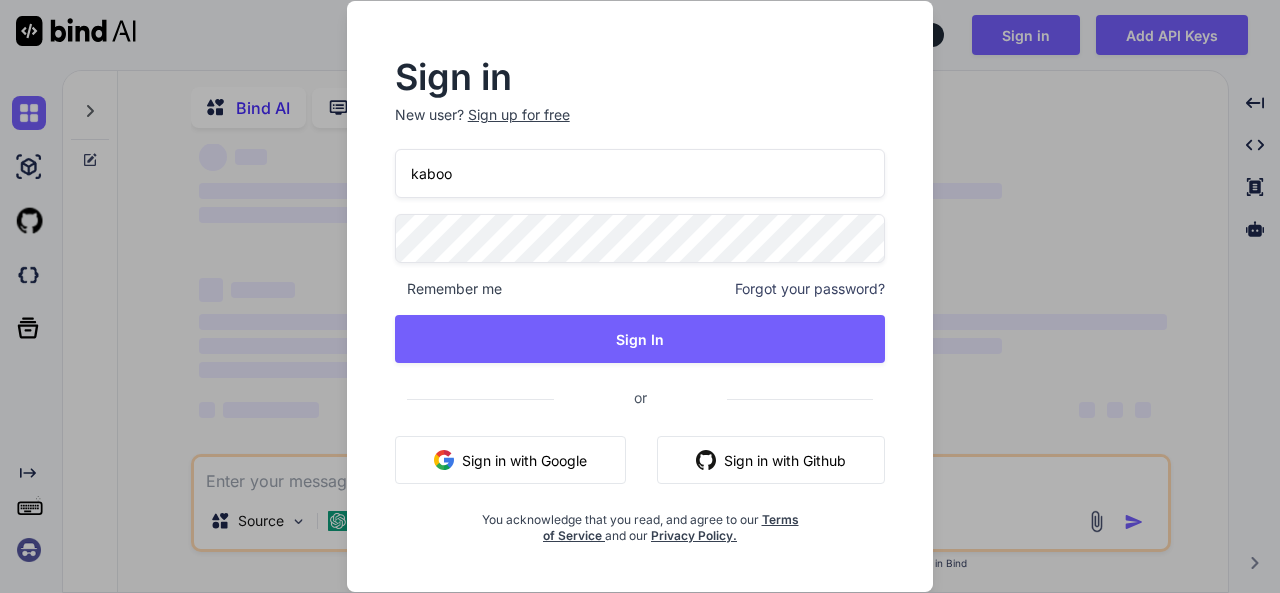 scroll, scrollTop: 0, scrollLeft: 0, axis: both 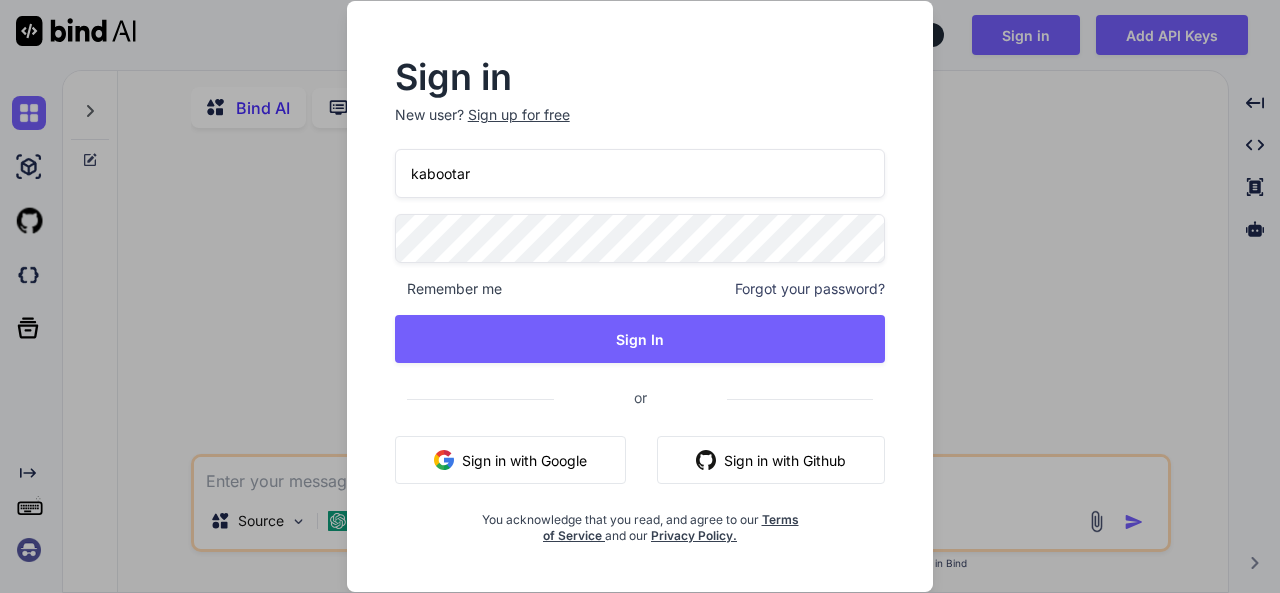 type on "kabootar@[EMAIL]" 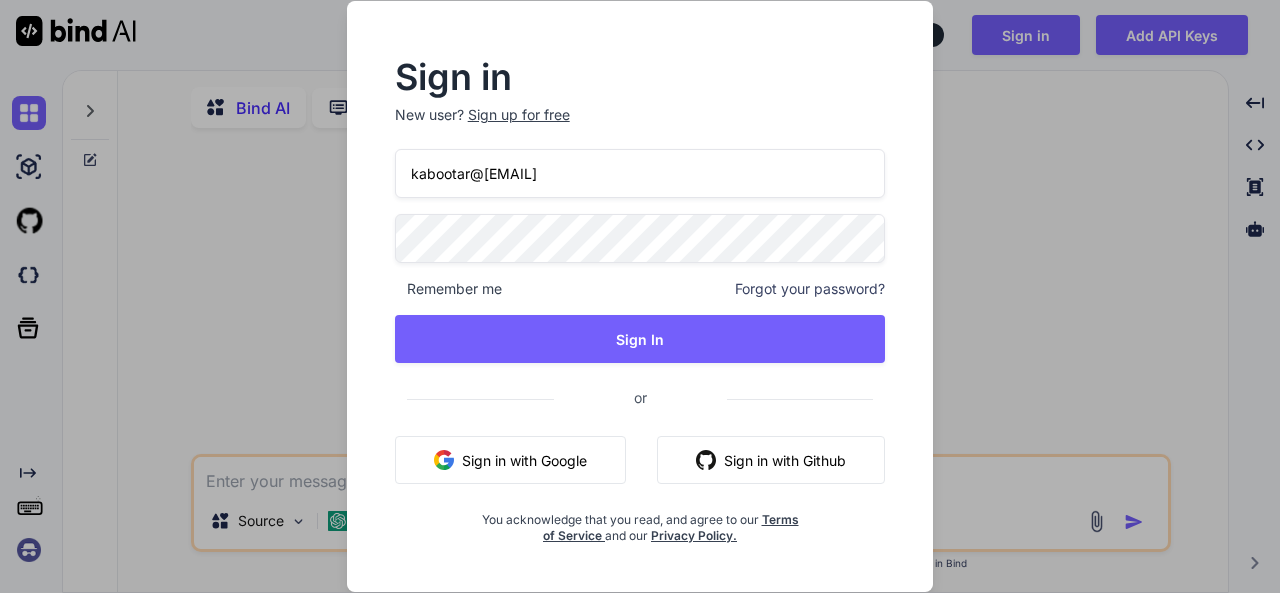 type on "x" 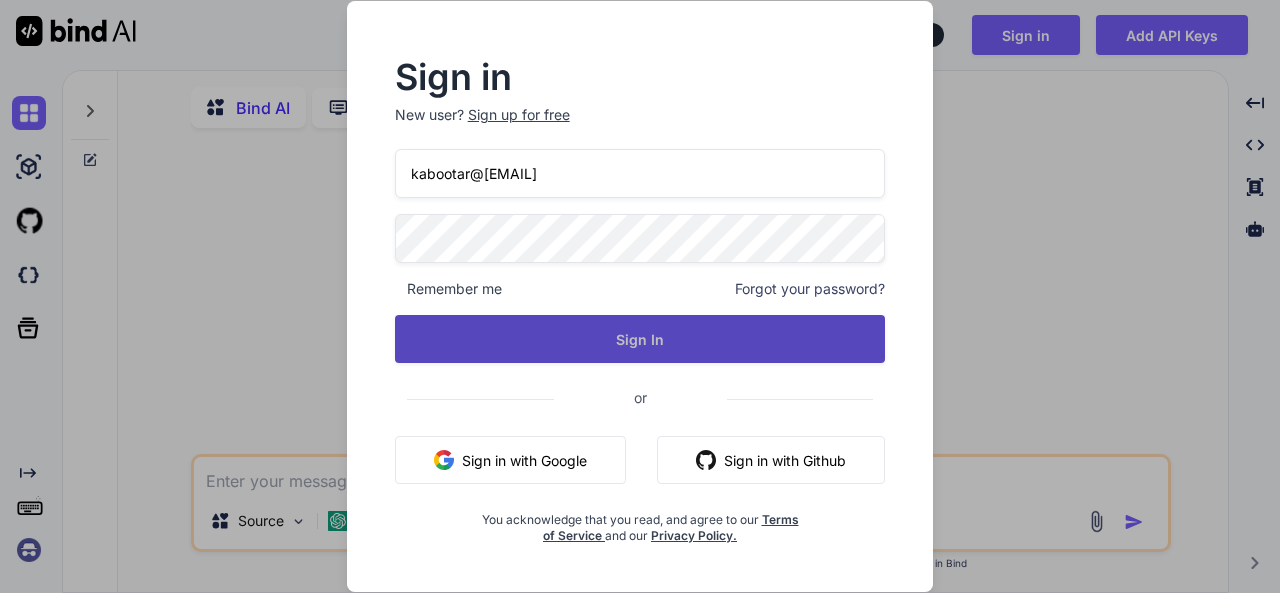 click on "Sign In" at bounding box center (640, 339) 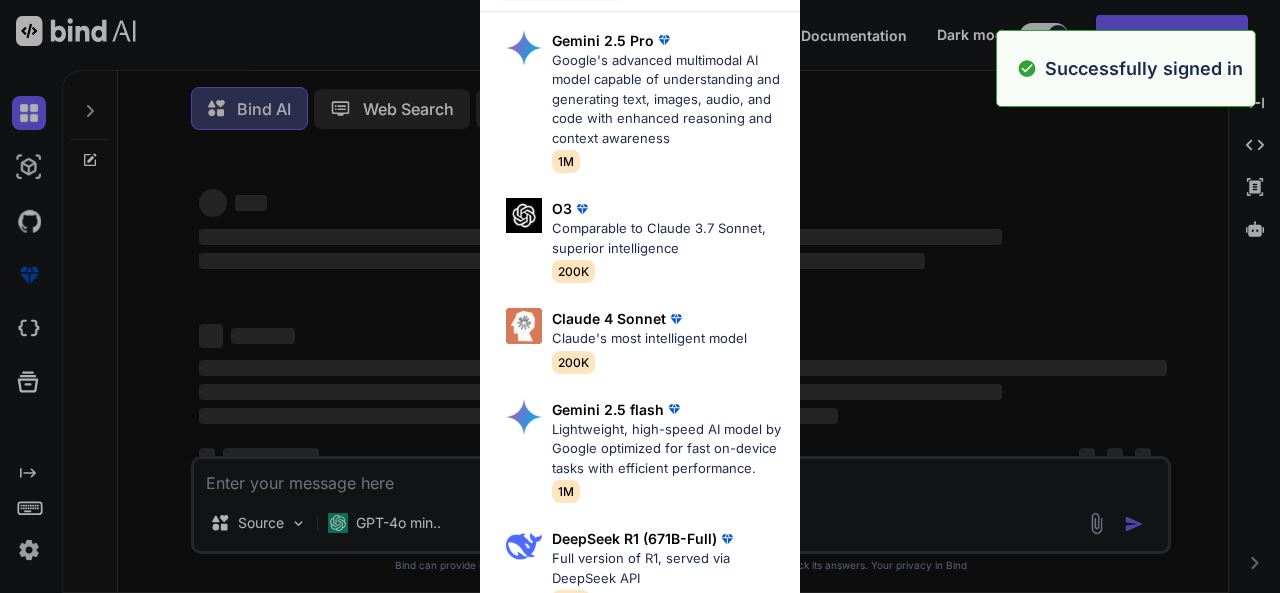 type on "x" 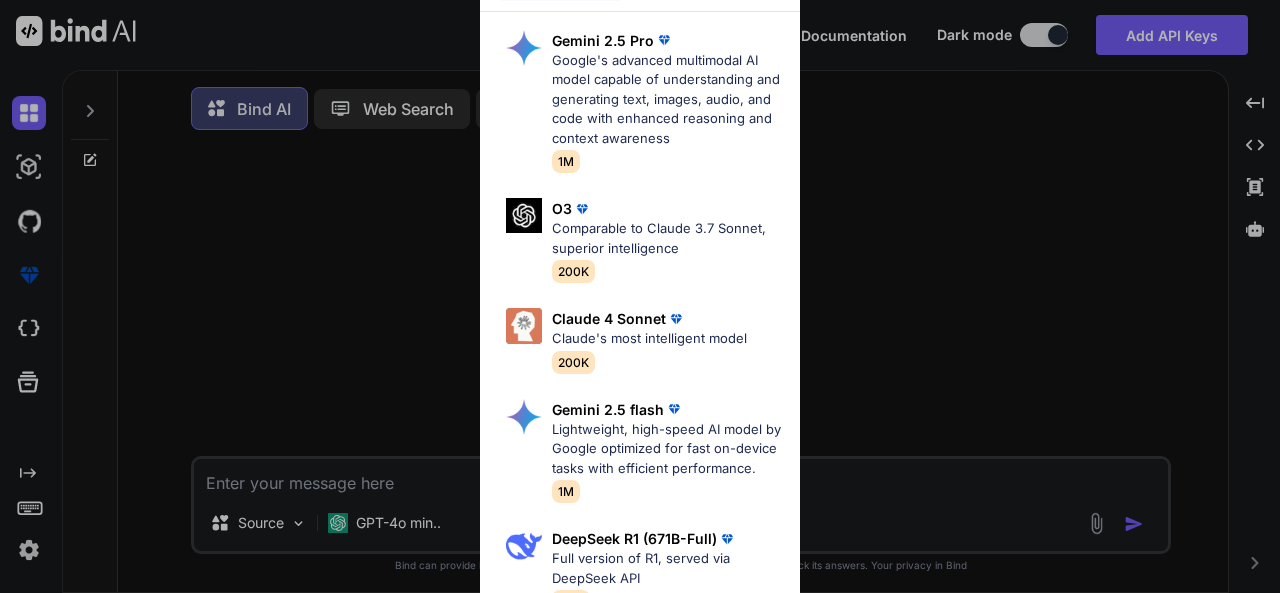 click on "Ultra Models Gemini 2.5 Pro Google's advanced multimodal AI model capable of understanding and generating text, images, audio, and code with enhanced reasoning and context awareness 1M O3 Comparable to Claude 3.7 Sonnet, superior intelligence 200K Claude 4 Sonnet Claude's most intelligent model 200K Gemini 2.5 flash Lightweight, high-speed AI model by Google optimized for fast on-device tasks with efficient performance. 1M DeepSeek R1 (671B-Full) Full version of R1, served via DeepSeek API 131K Claude 3.7 Sonnet (Anthropic) Claude's most intelligent model 200K O4 mini OpenAI's most advanced reasoning model series 200K DeepSeek R1 (70B-Distill US Hosted) Reasoning at 1000 tokens/second, beats GPT-o1 & Claude 3.5 Sonnet 128k" at bounding box center (640, 296) 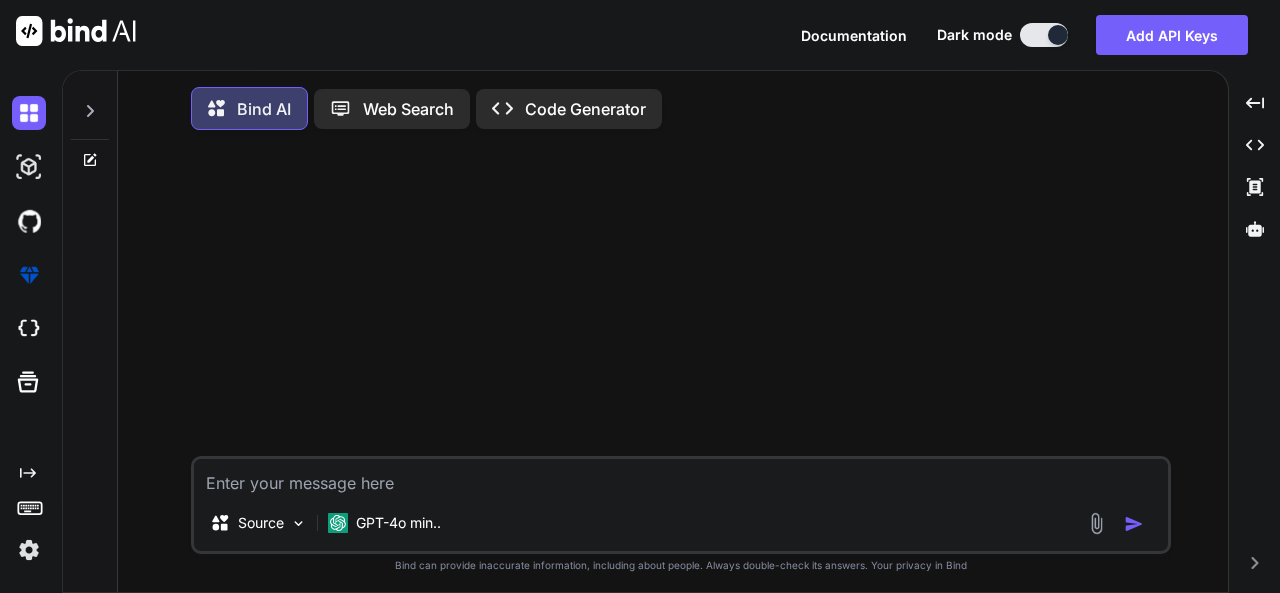 click at bounding box center (681, 477) 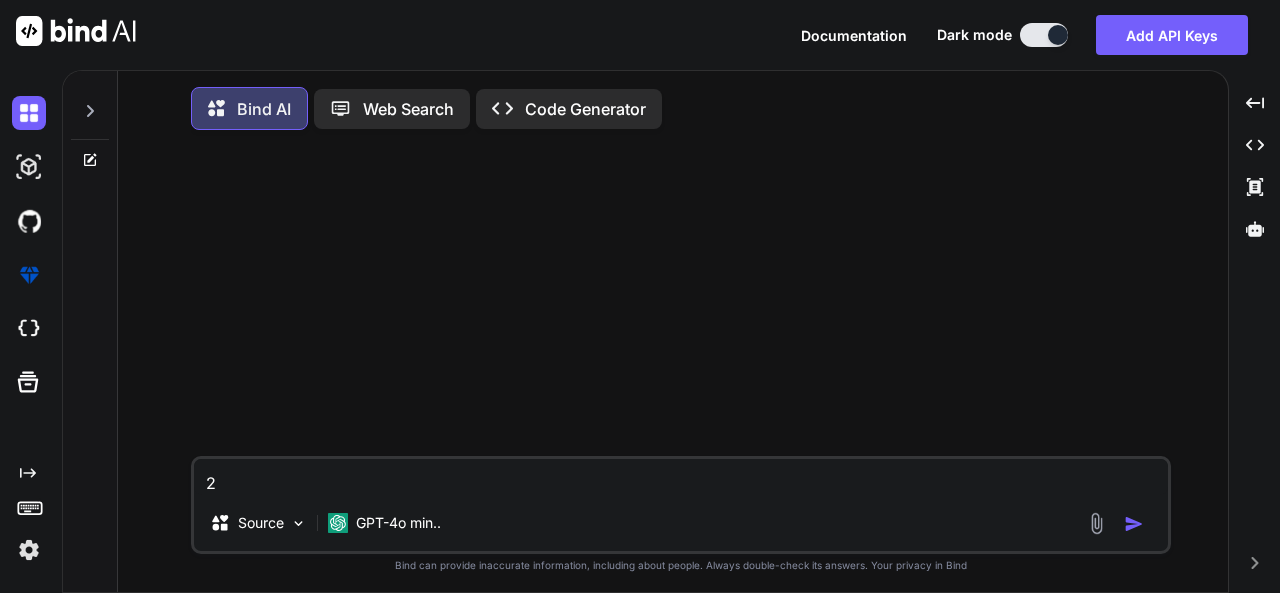 type on "2+" 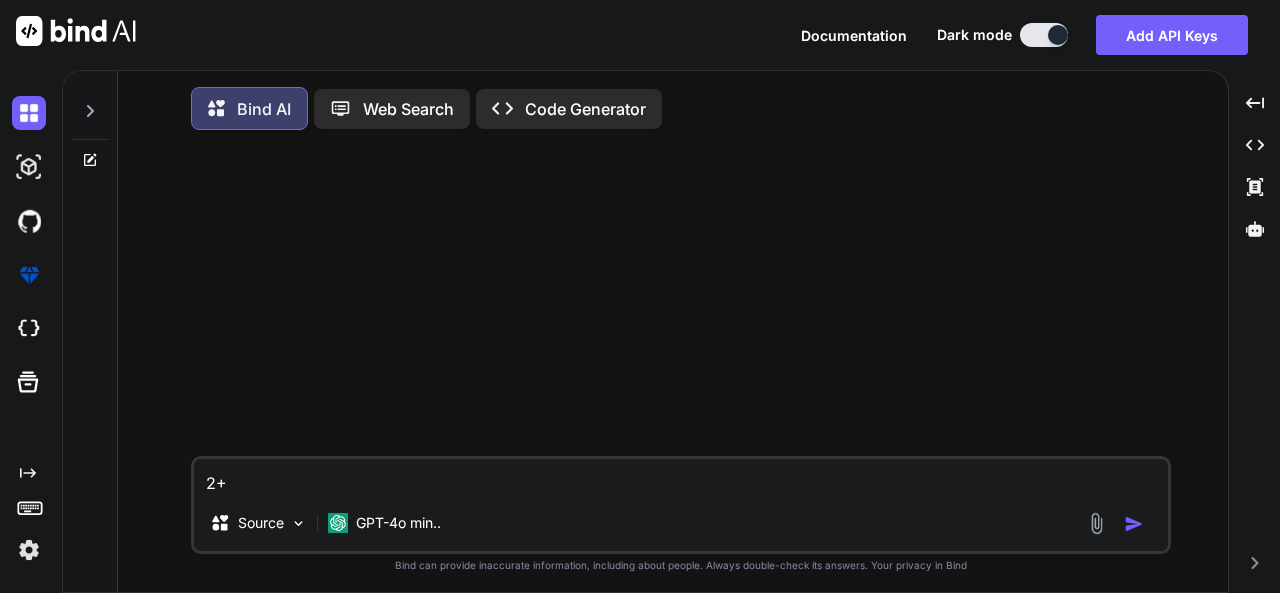 type on "2+2" 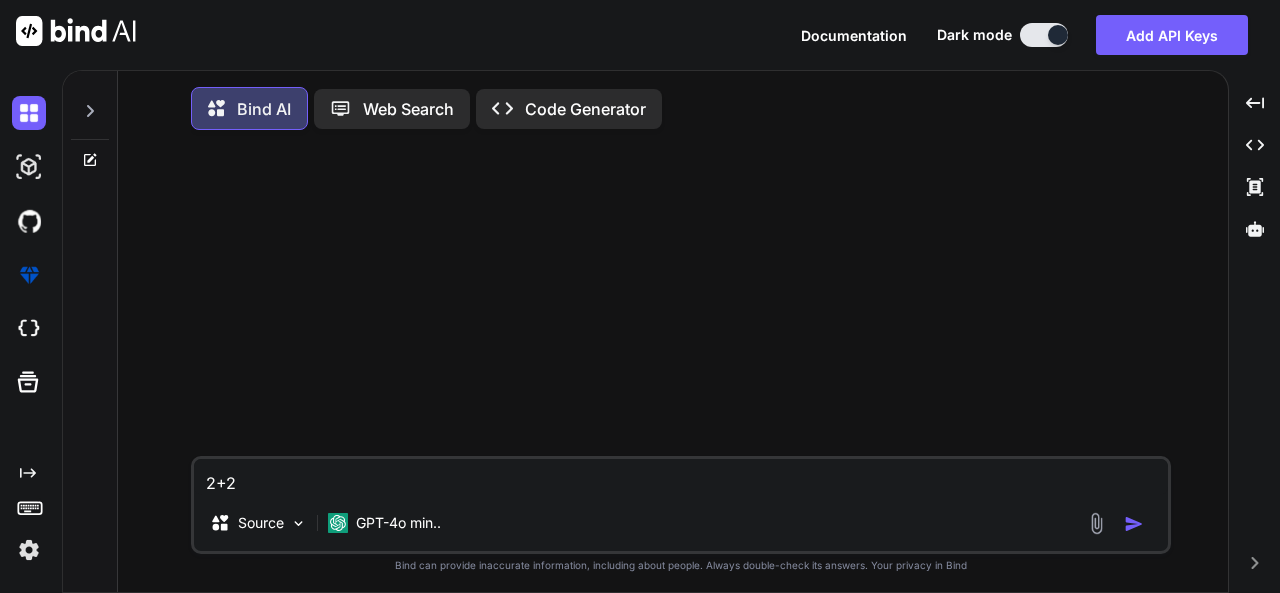 type on "2+2" 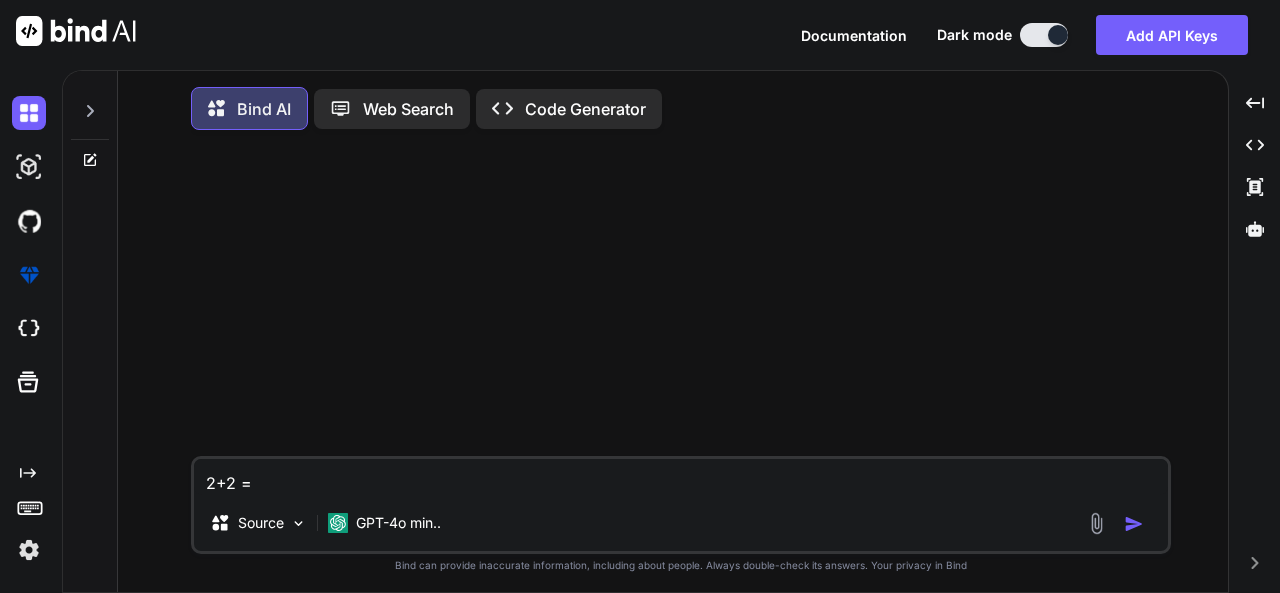 type on "2+2 =" 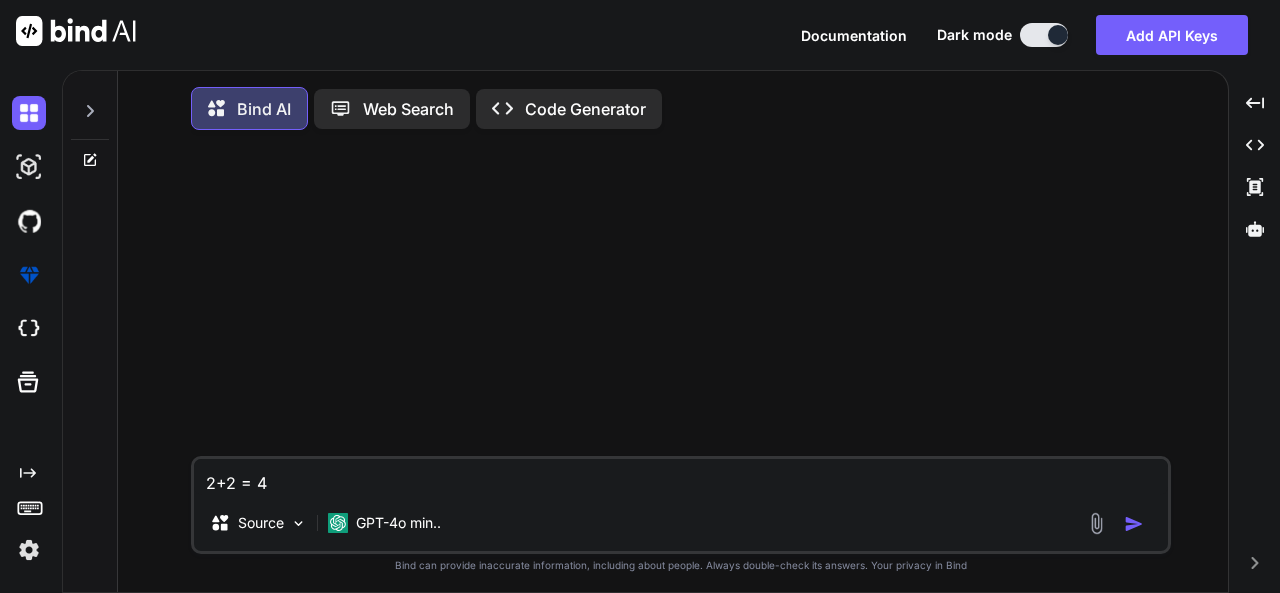 type on "2+2 = 4" 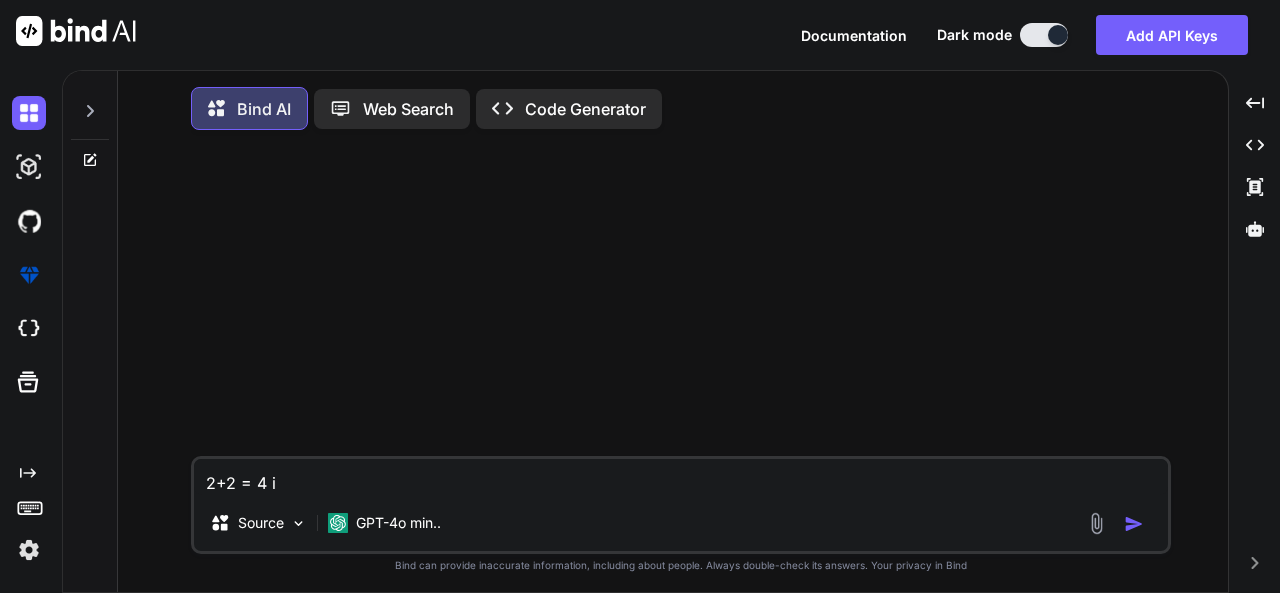 type on "2+2 = 4 is" 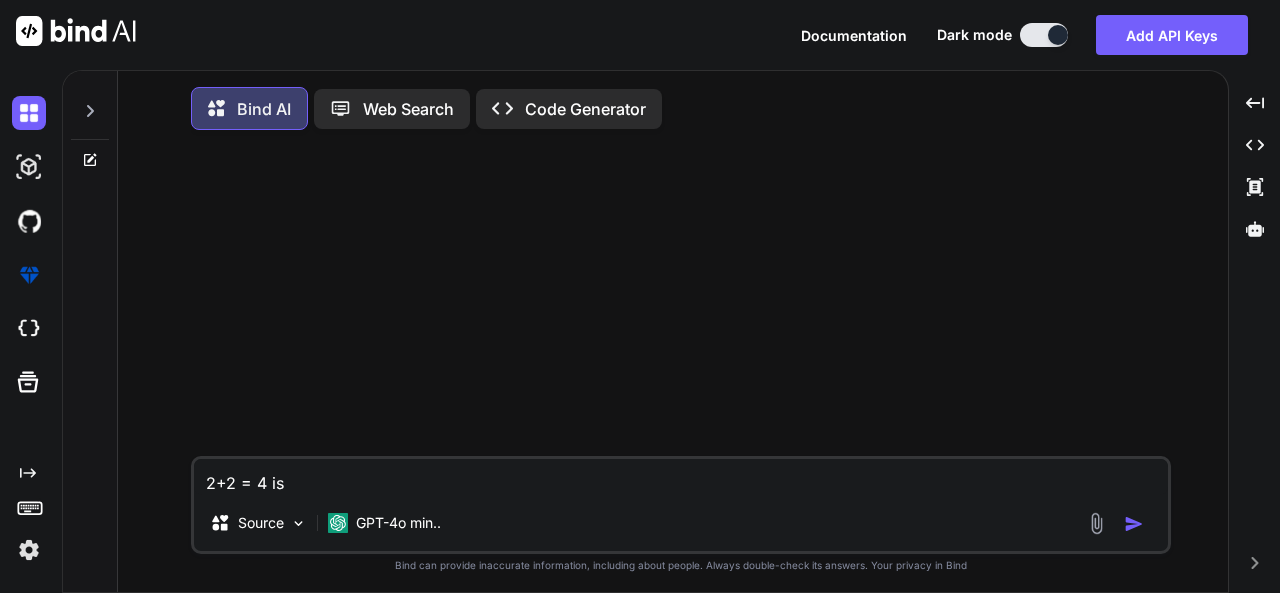 type on "2+2 = 4 is" 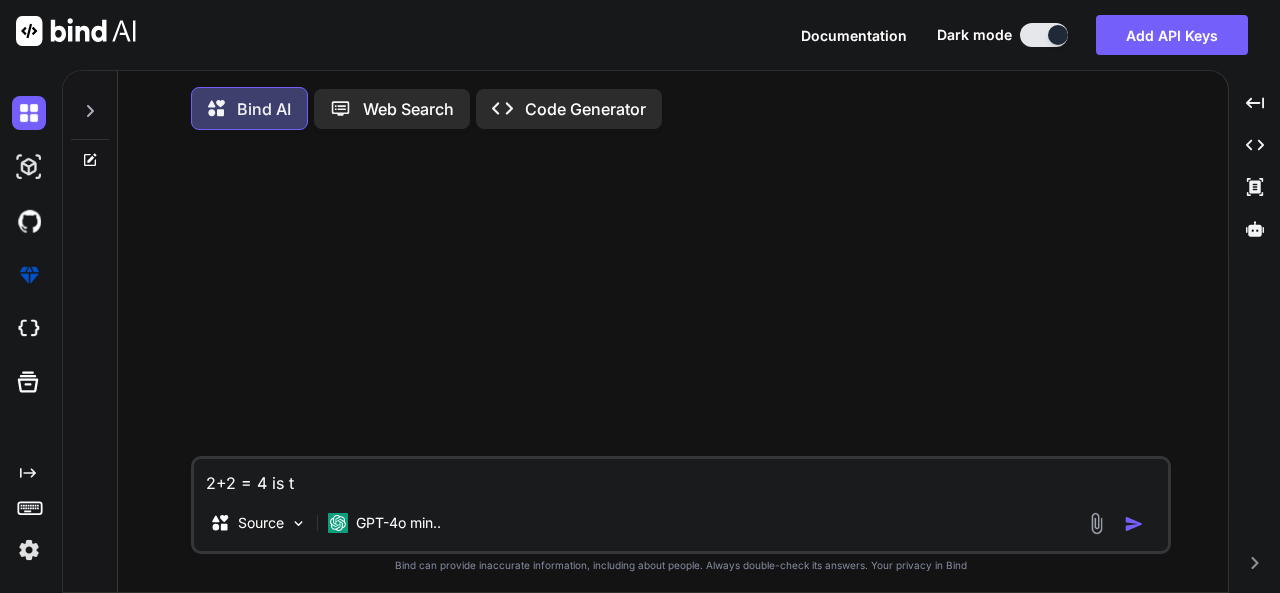 type on "2+2 = 4 is th" 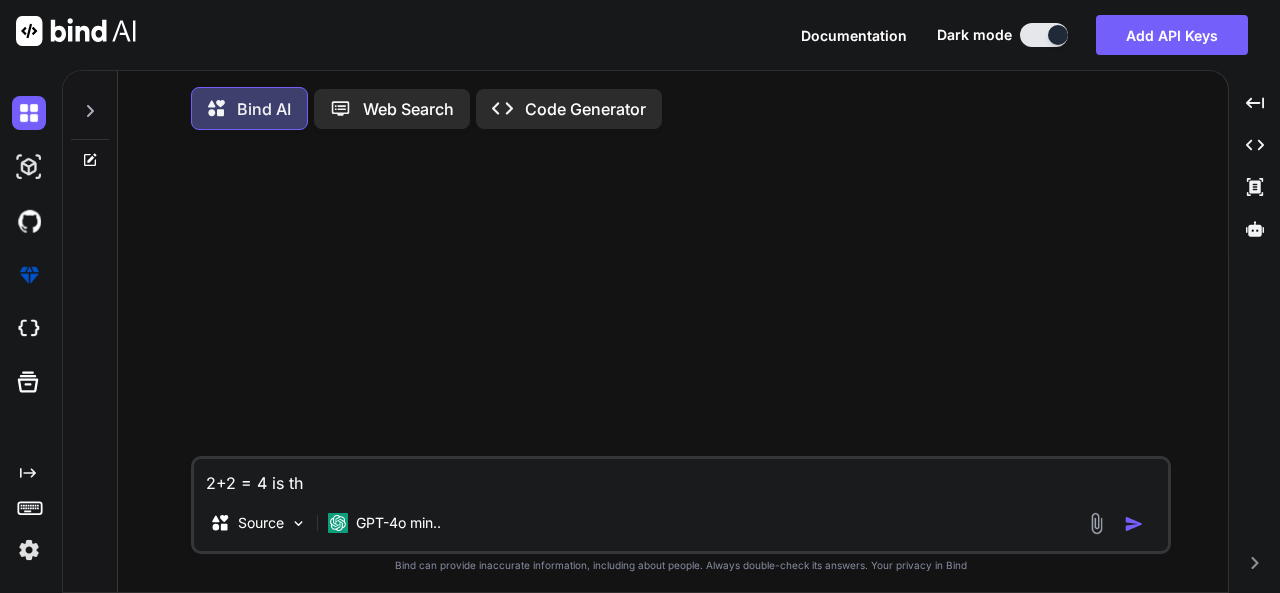 type on "2+2 = 4 is thi" 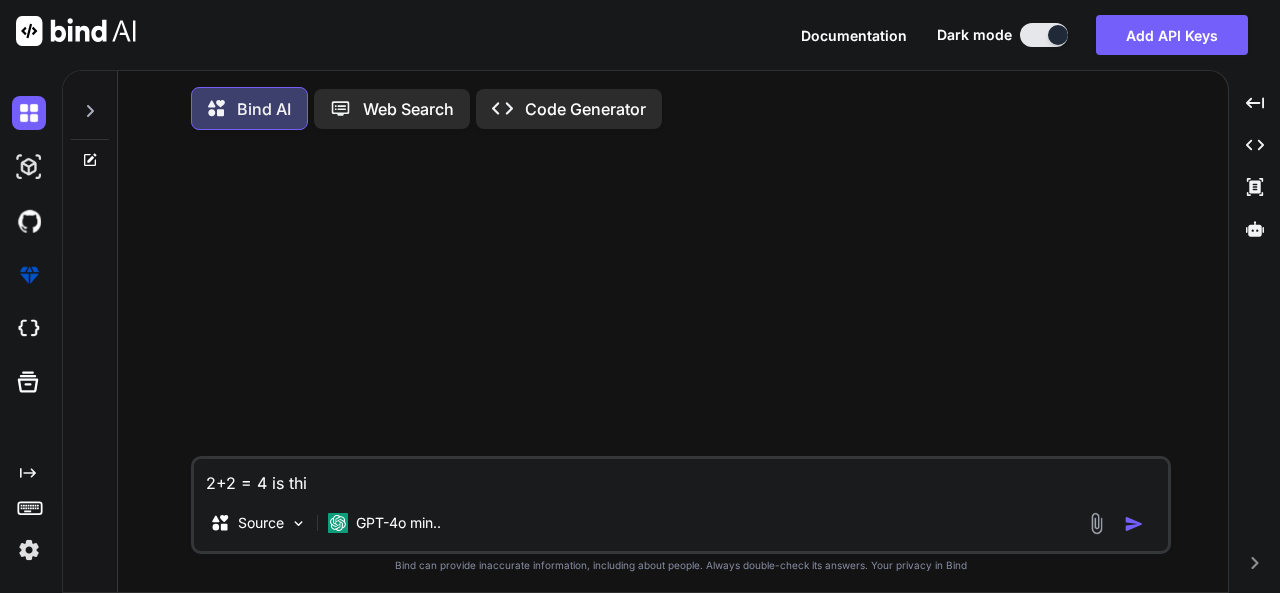 type on "2+2 = 4 is this" 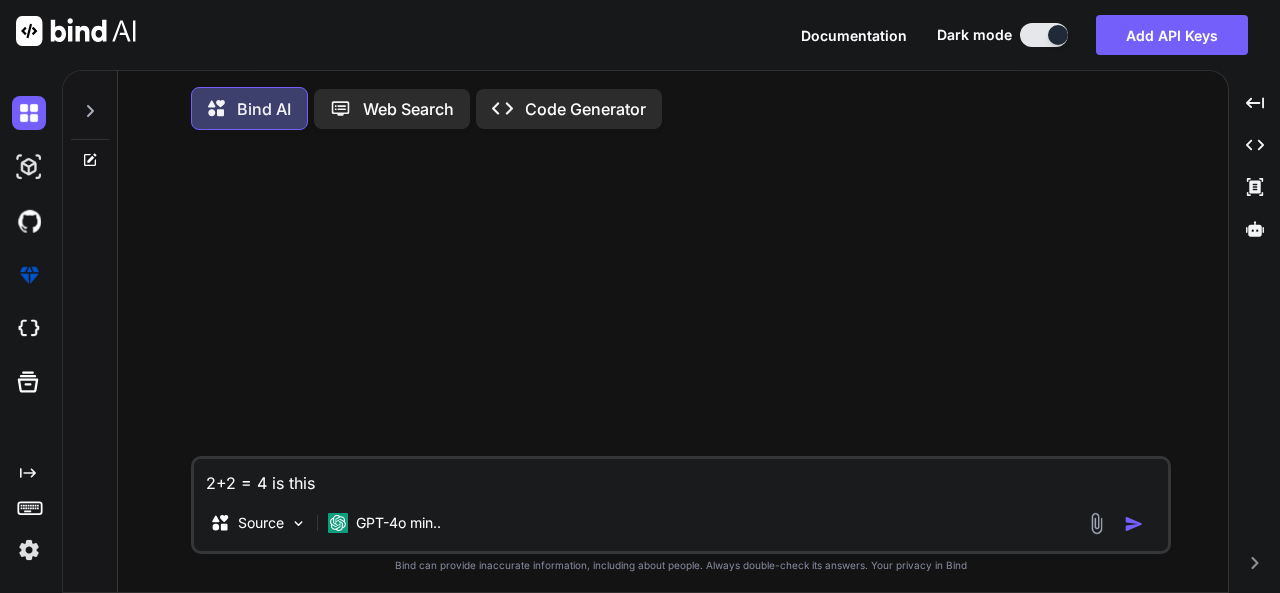 type on "2+2 = 4 is this" 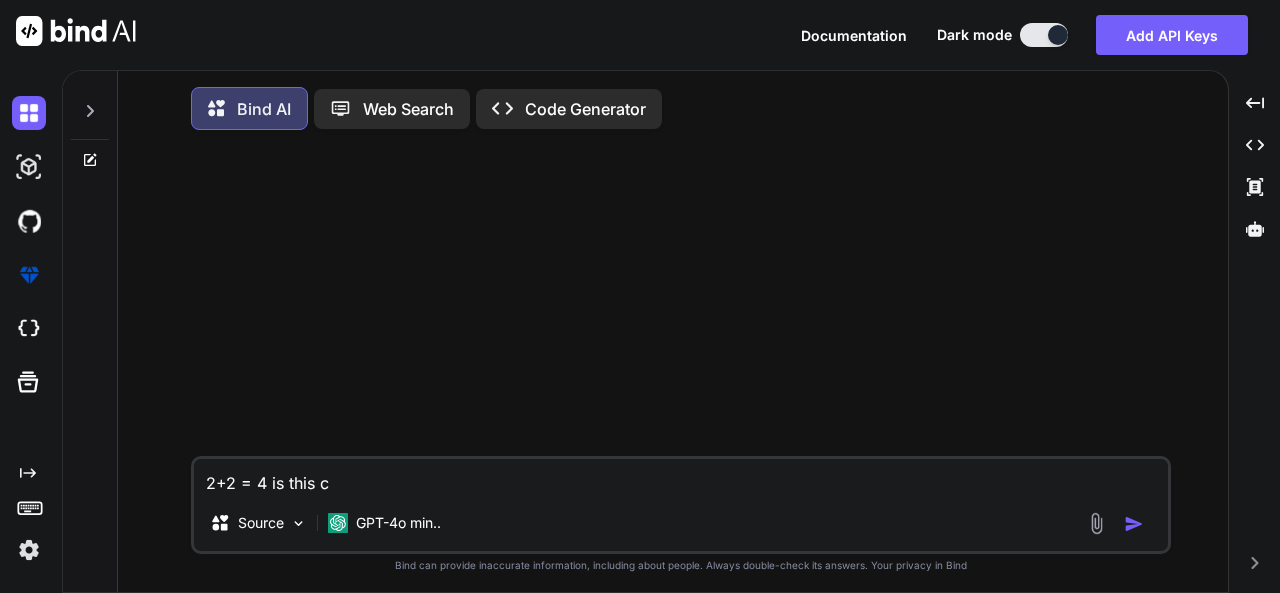 type on "2+2 = 4 is this co" 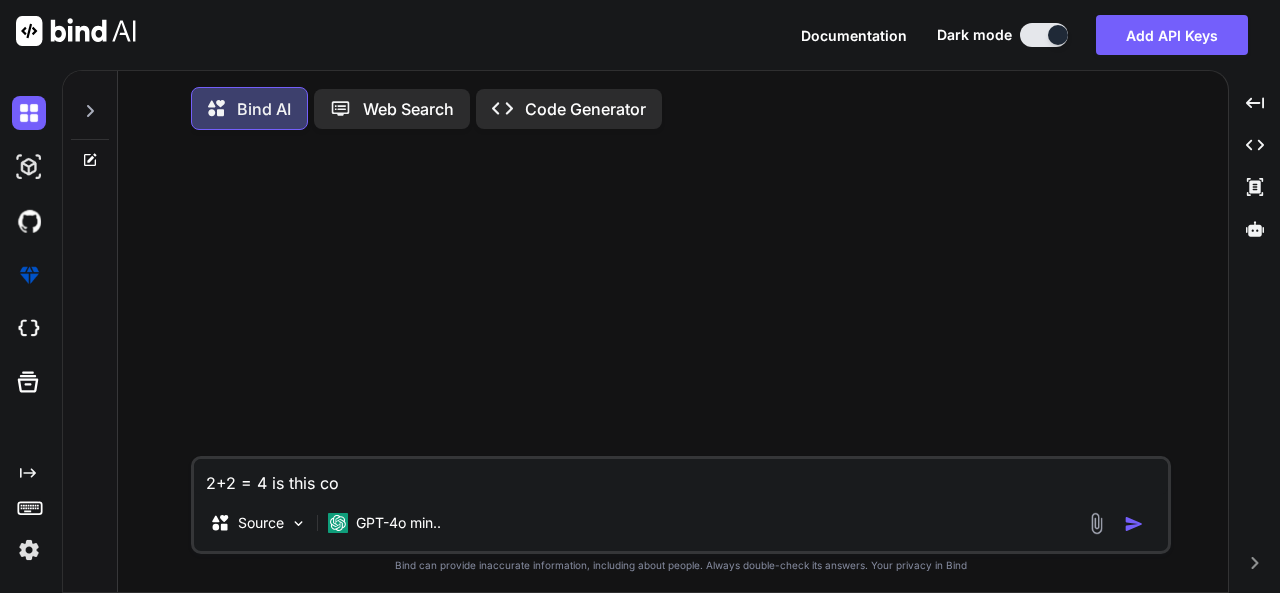 type on "2+2 = 4 is this coo" 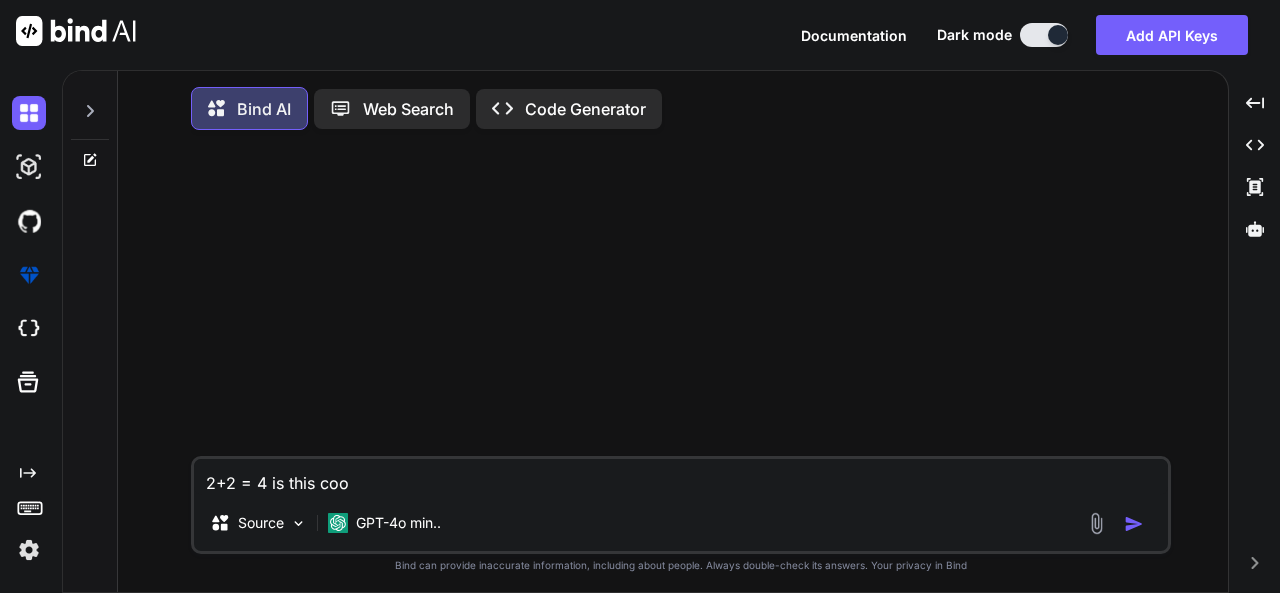 type on "2+2 = 4 is this co" 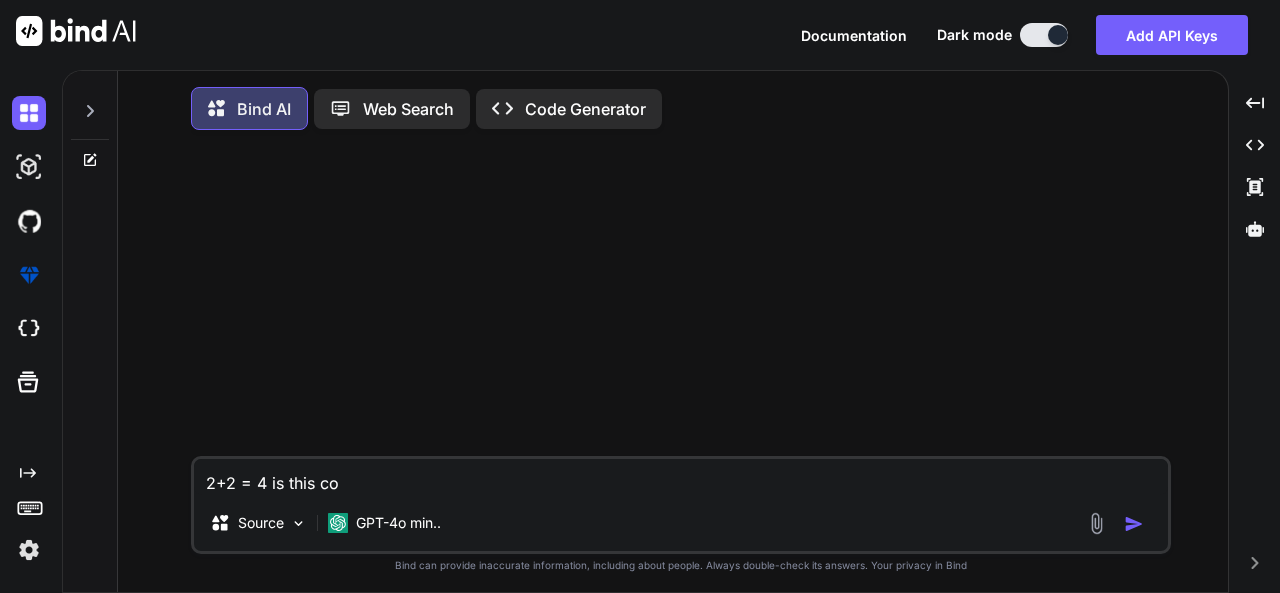 type on "2+2 = 4 is this cor" 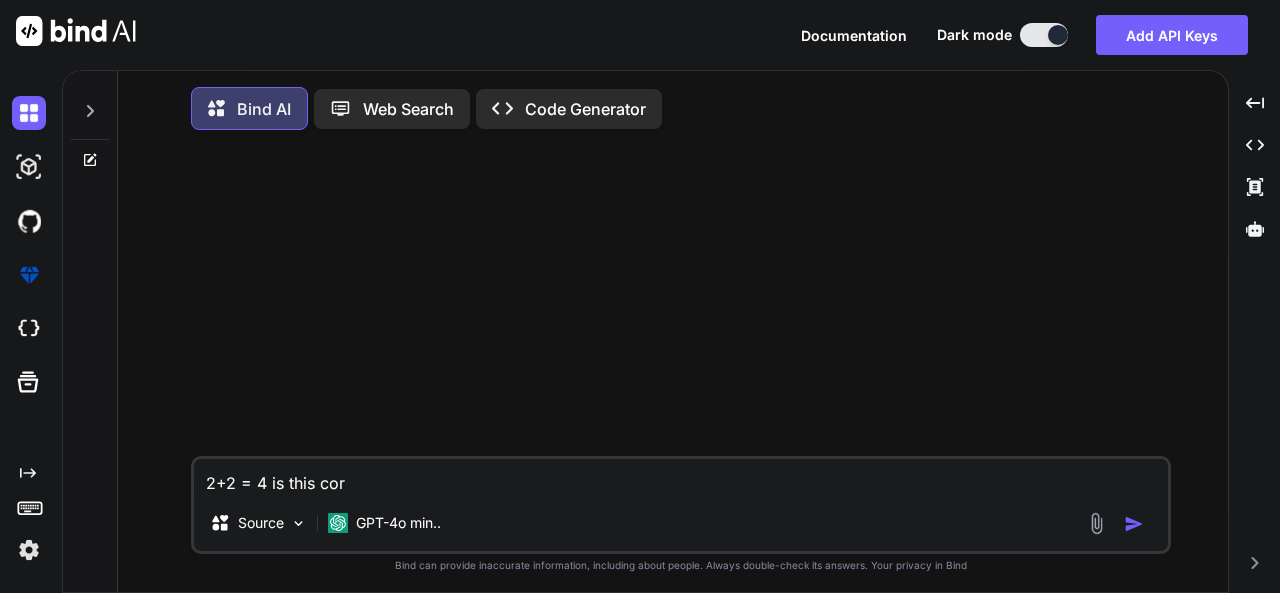 type on "2+2 = 4 is this corr" 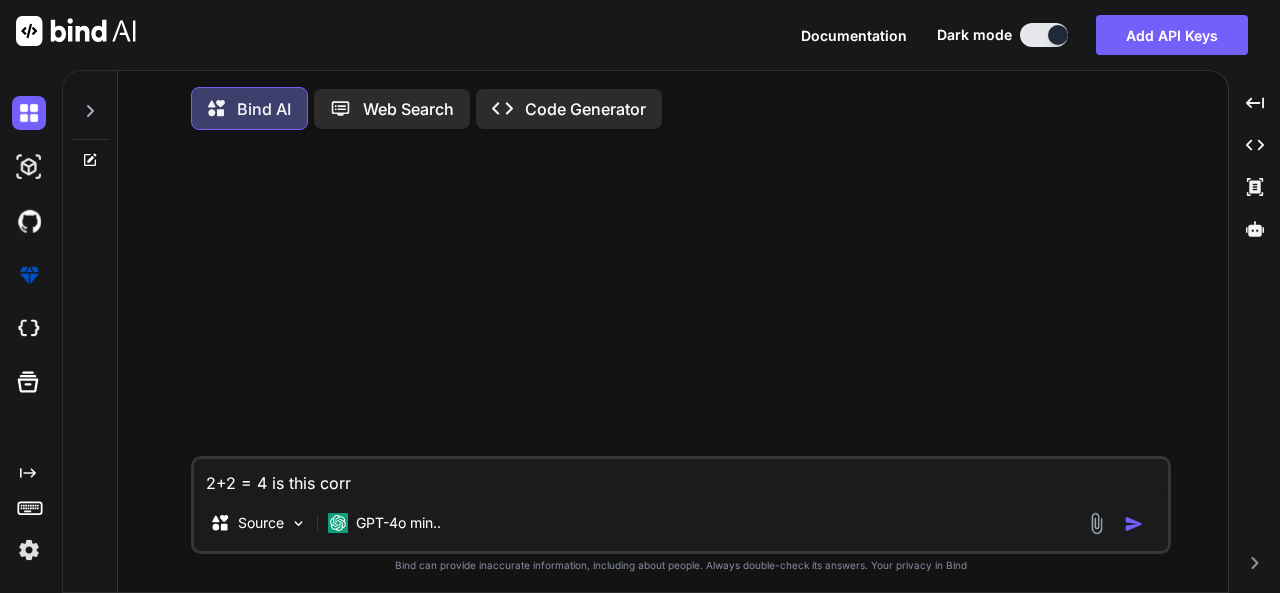 type on "2+2 = 4 is this corre" 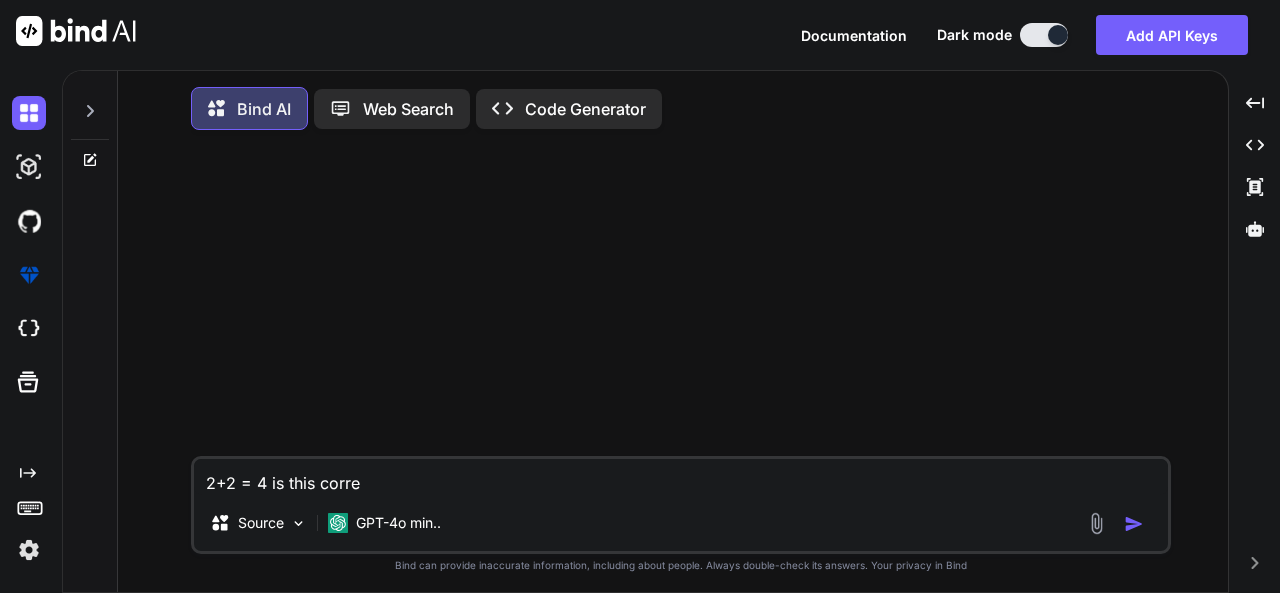 type on "2+2 = 4 is this correc" 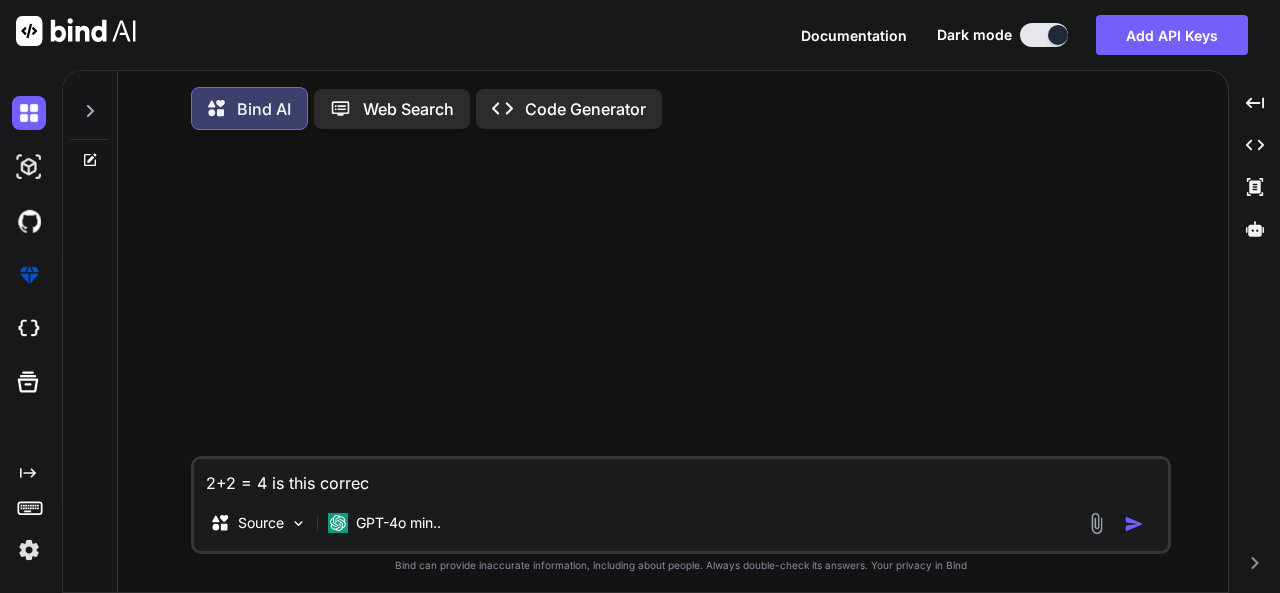 type on "2+2 = 4 is this correct" 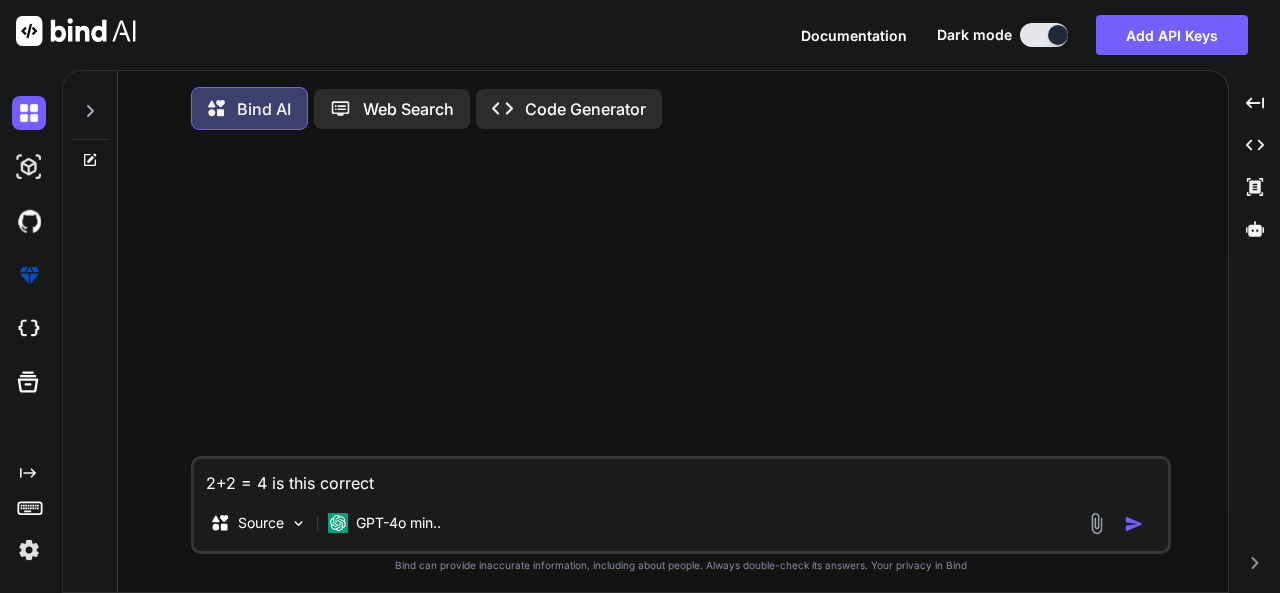 type on "x" 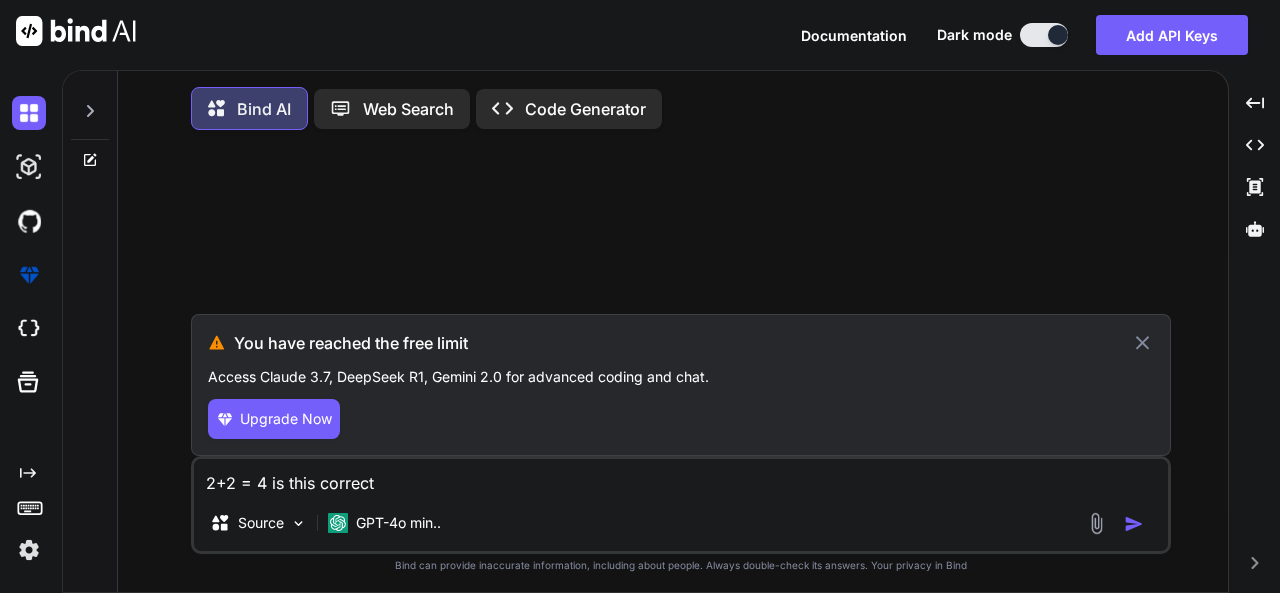 type on "2+2 = 4 is this correct" 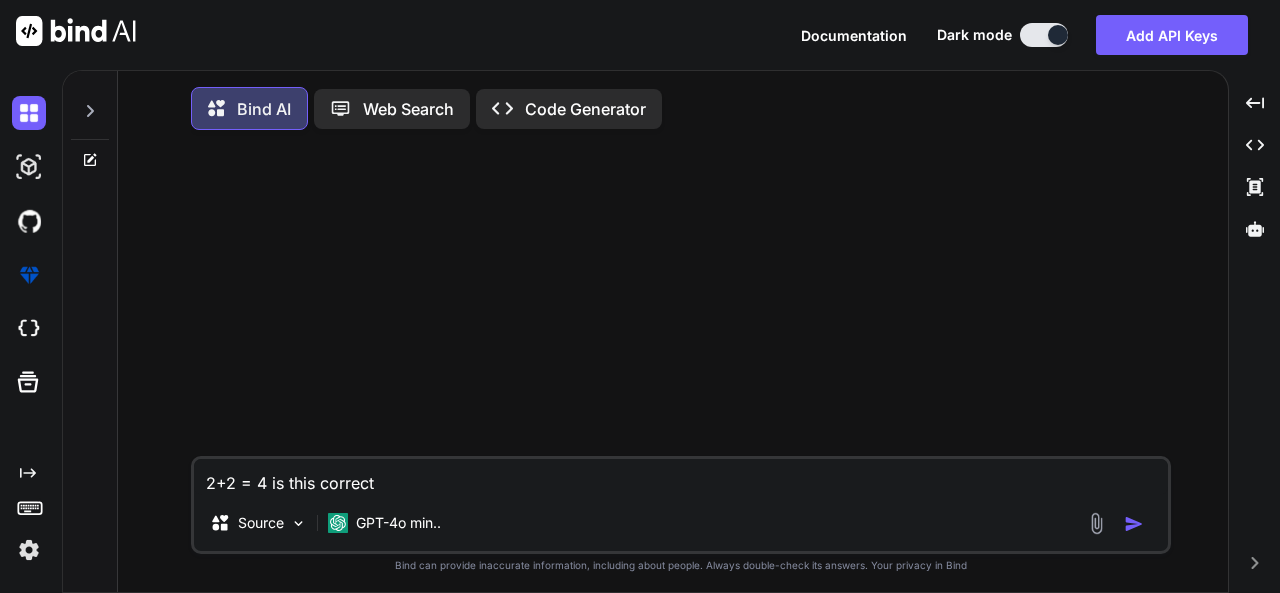 click at bounding box center (1134, 524) 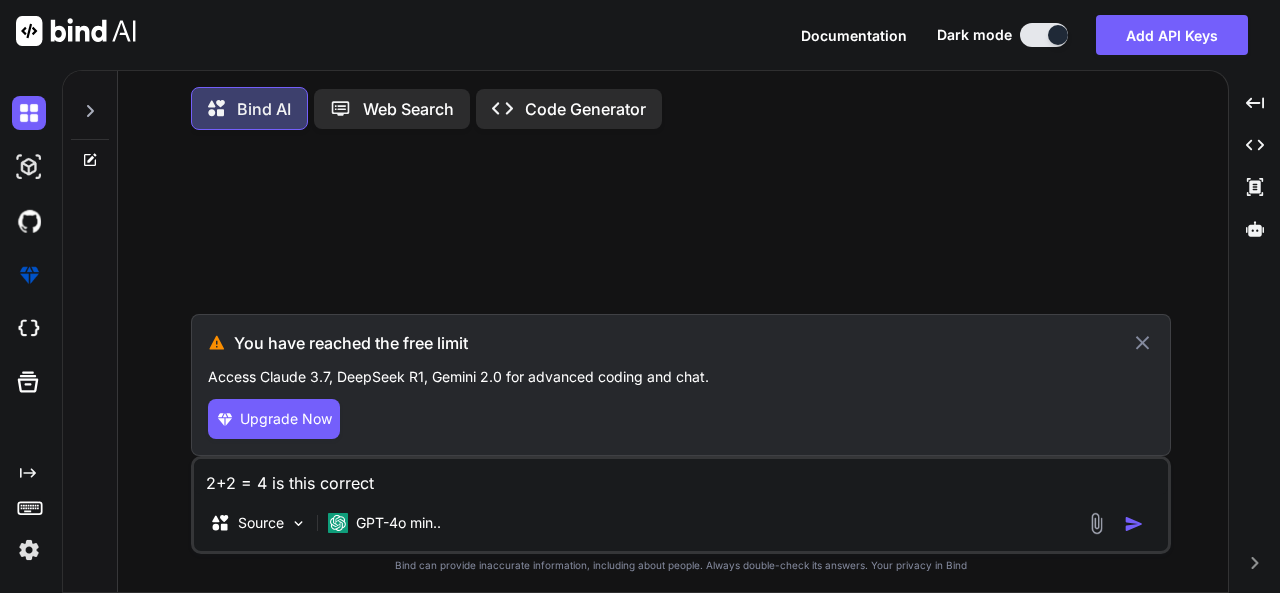 click 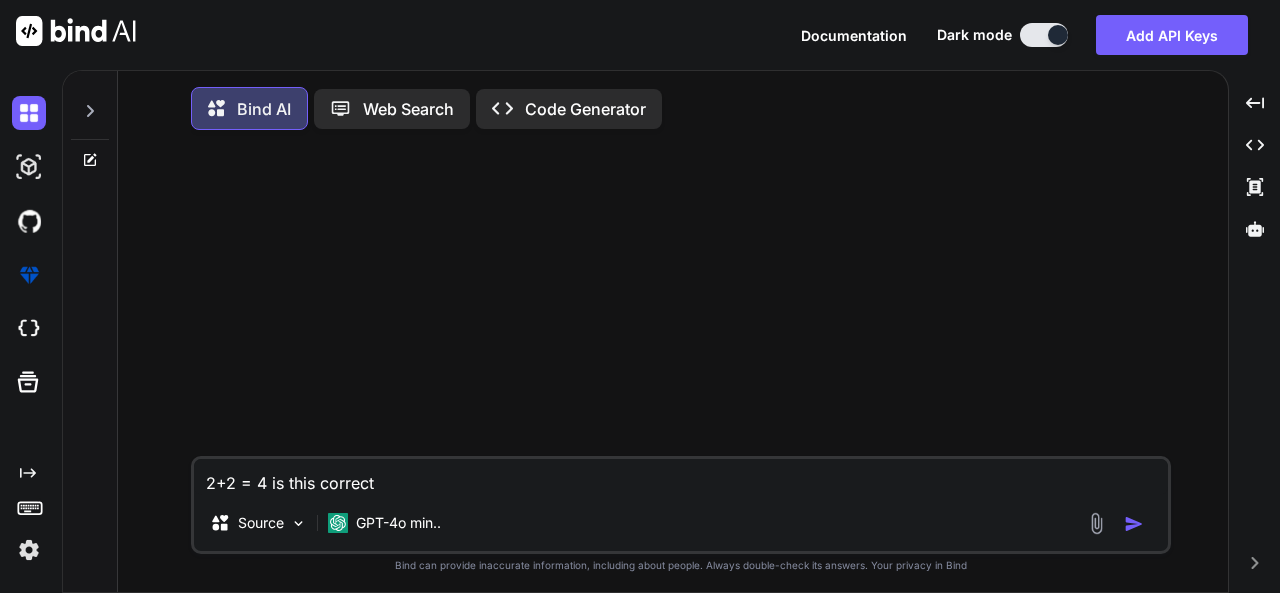 click on "Bind AI Web Search Created with Pixso. Code Generator" at bounding box center [681, 108] 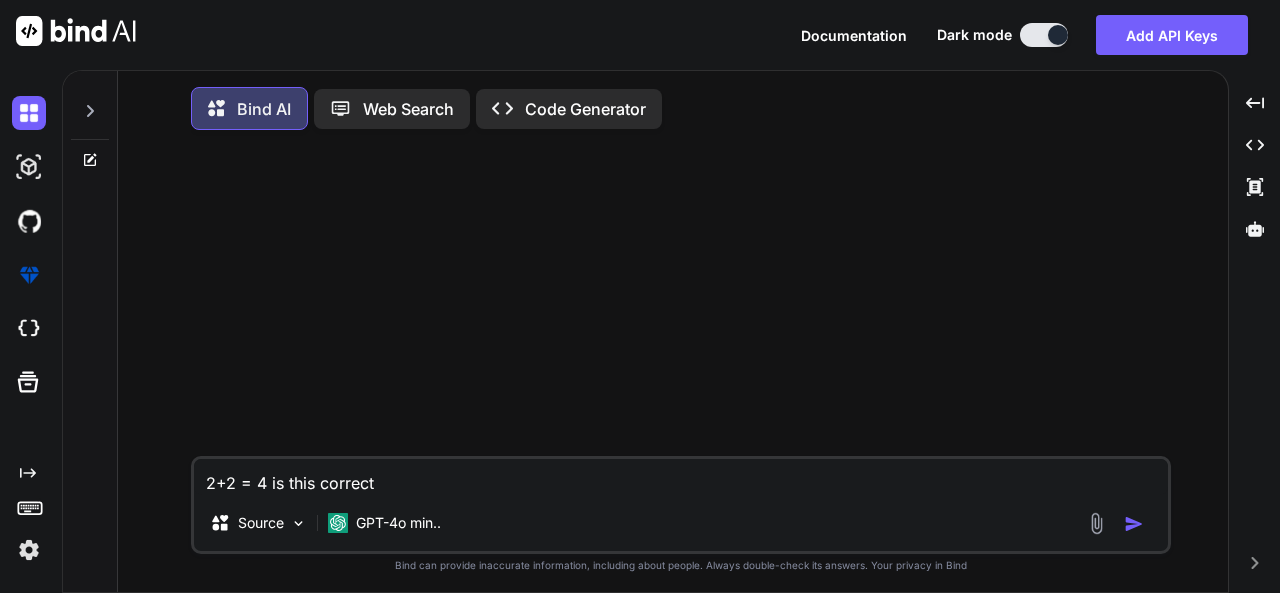 click at bounding box center [683, 301] 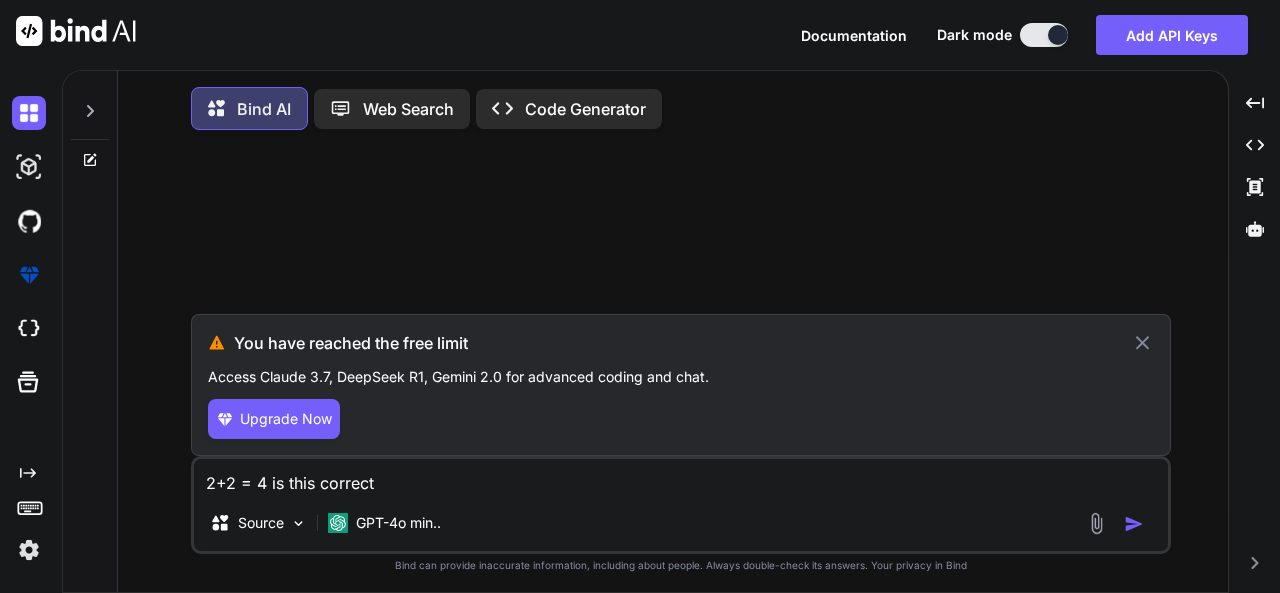 click 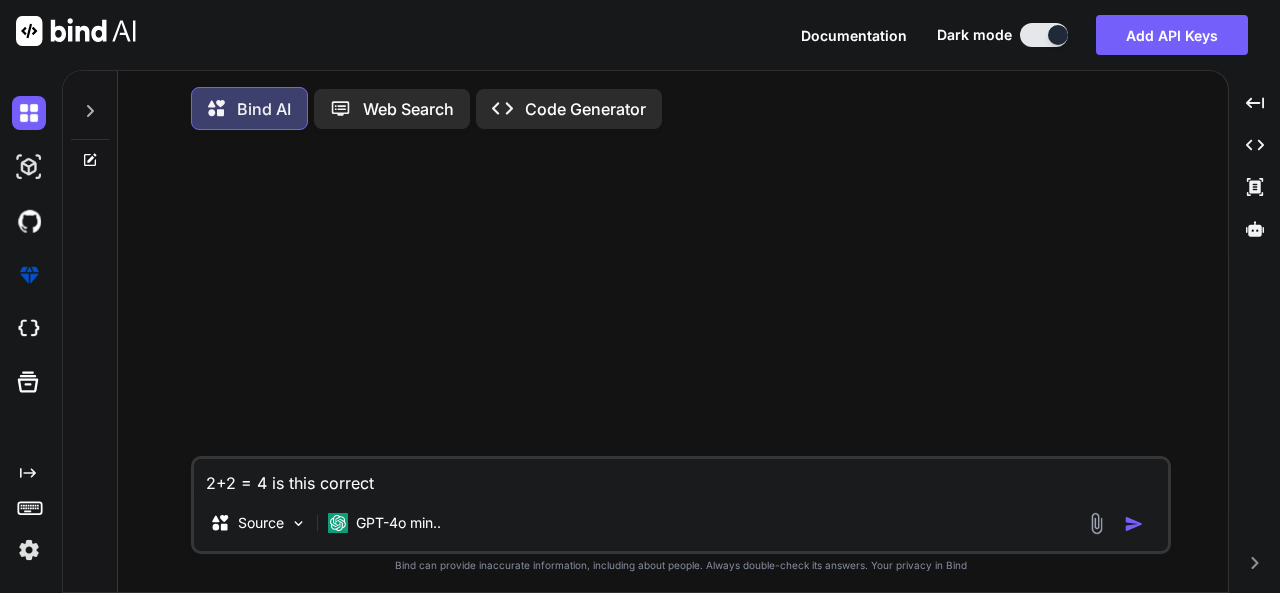 click on "2+2 = 4 is this correct" at bounding box center (681, 477) 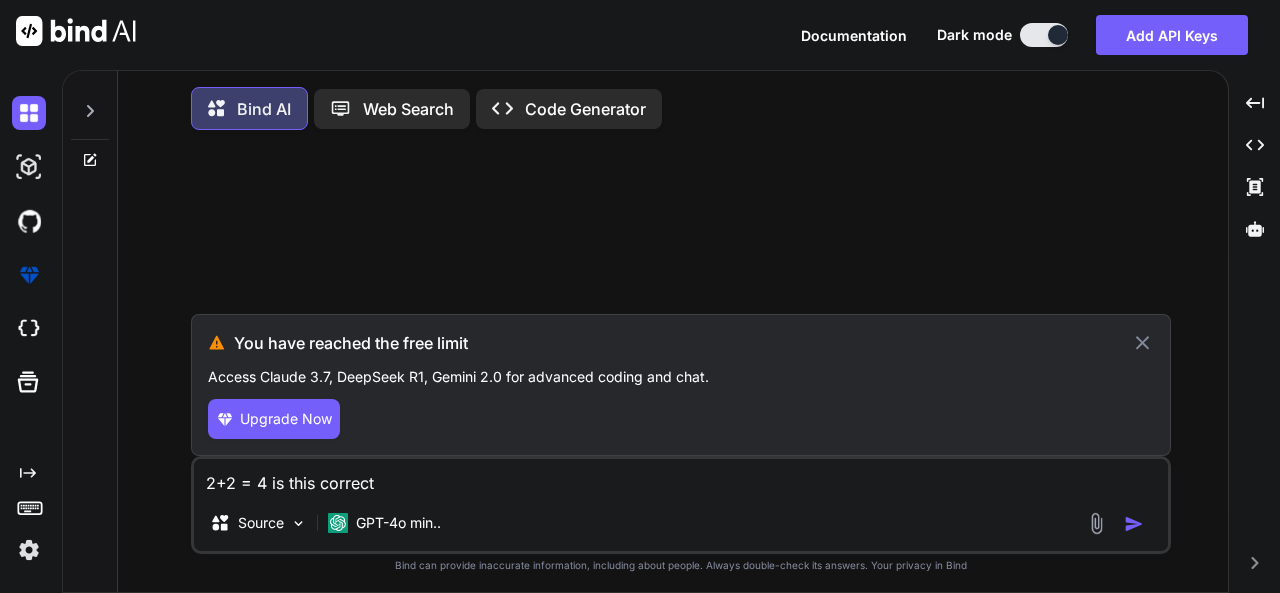 click on "Upgrade Now" at bounding box center [286, 419] 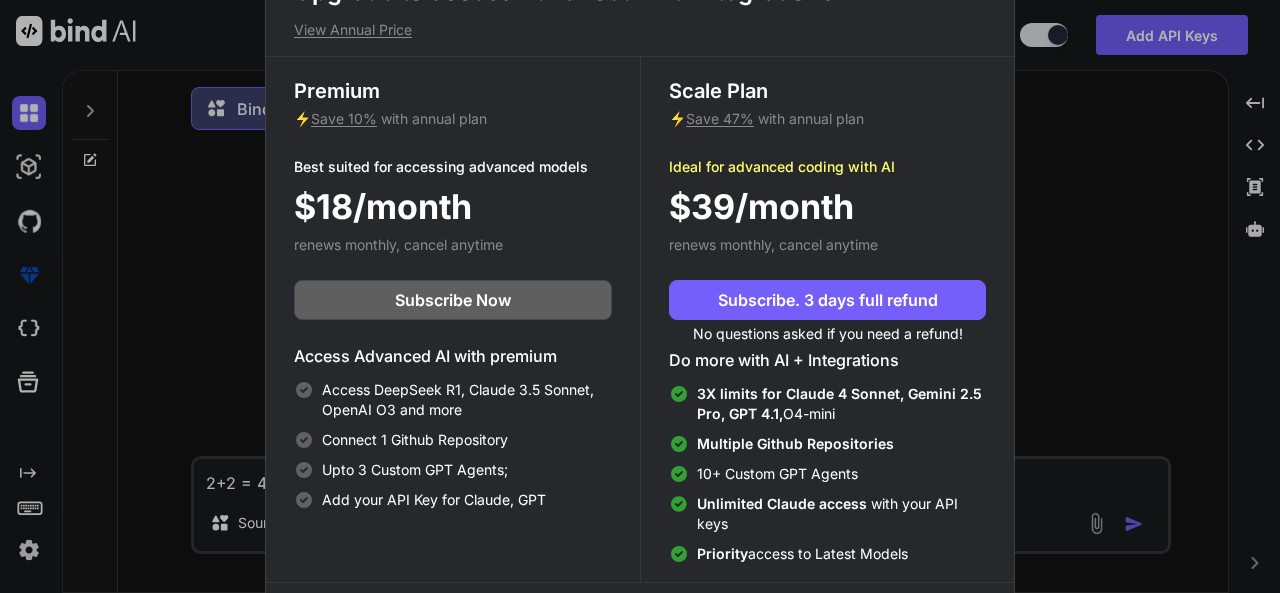 click on "Upgrade to access Advanced AI & Integrations  View Annual Price Premium   ⚡ Save 10%   with annual plan Best suited for accessing advanced models $18/month renews monthly, cancel anytime Subscribe Now Access Advanced AI with premium Access DeepSeek R1, Claude 3.5 Sonnet, OpenAI O3 and more Connect 1 Github Repository Upto 3 Custom GPT Agents; Add your API Key for Claude, GPT Scale Plan   ⚡ Save 47%   with annual plan Ideal for advanced coding with AI $39/month renews monthly, cancel anytime Subscribe. 3 days full refund No questions asked if you need a refund! Do more with AI + Integrations 3X limits for Claude 4 Sonnet, Gemini 2.5 Pro, GPT 4.1, O4-mini Multiple Github Repositories 10+ Custom GPT Agents Unlimited Claude access   with your API keys Priority  access to Latest Models Compare plans   to learn more" at bounding box center [640, 296] 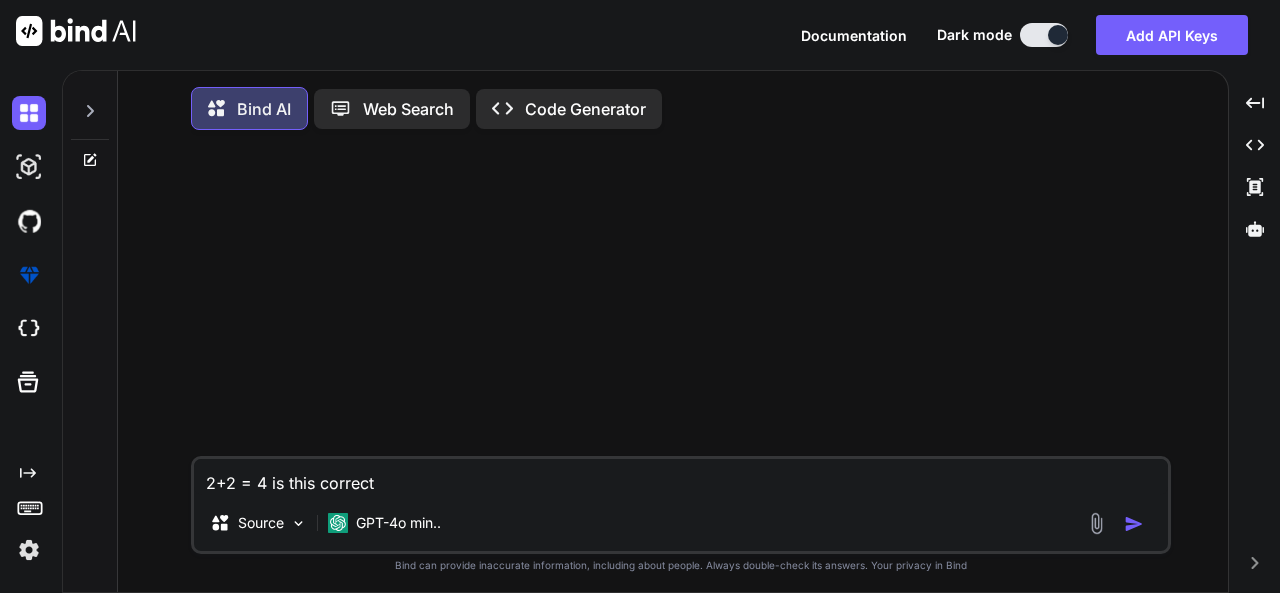 drag, startPoint x: 397, startPoint y: 488, endPoint x: 0, endPoint y: 453, distance: 398.53983 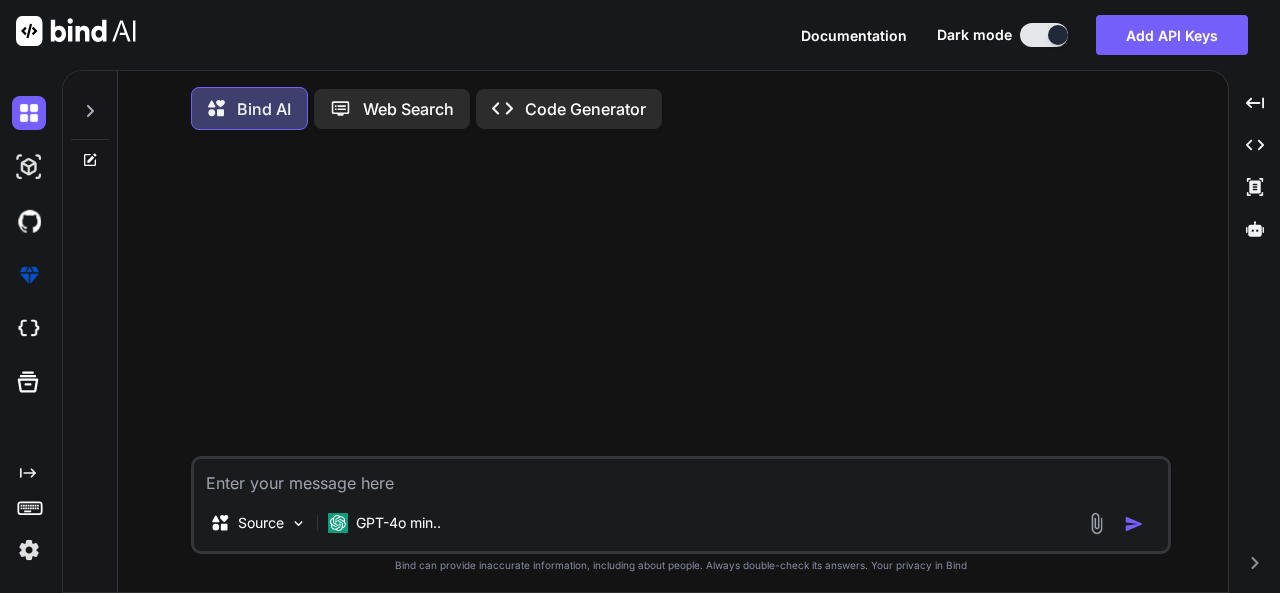 click at bounding box center [1134, 524] 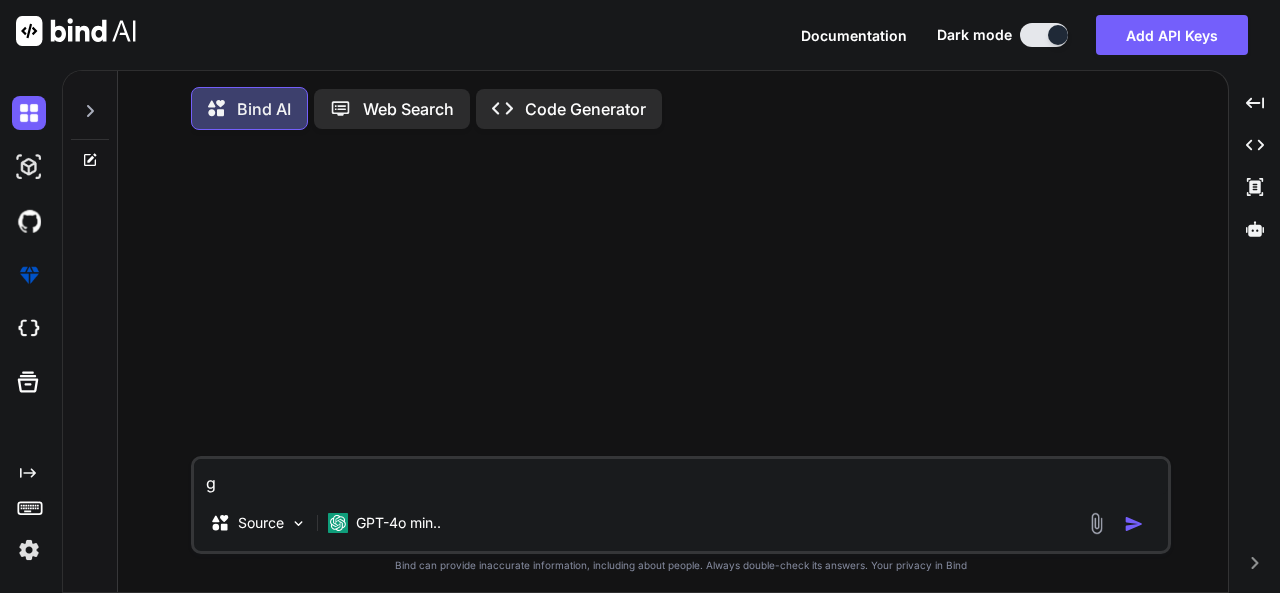 type on "gd" 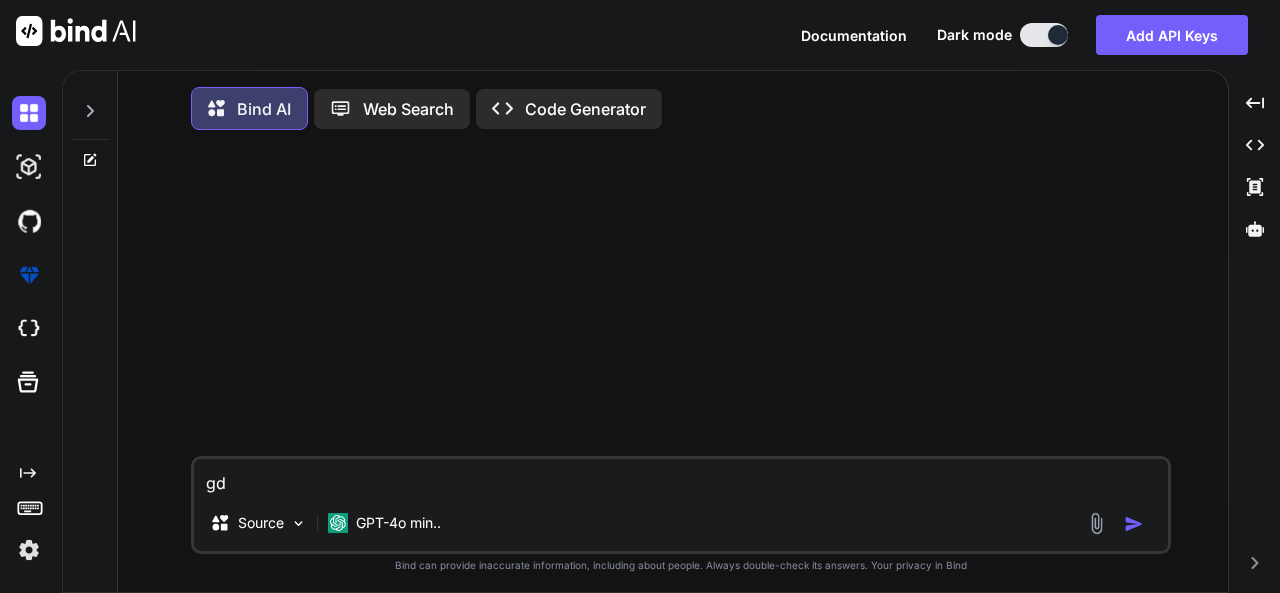 type on "gdf" 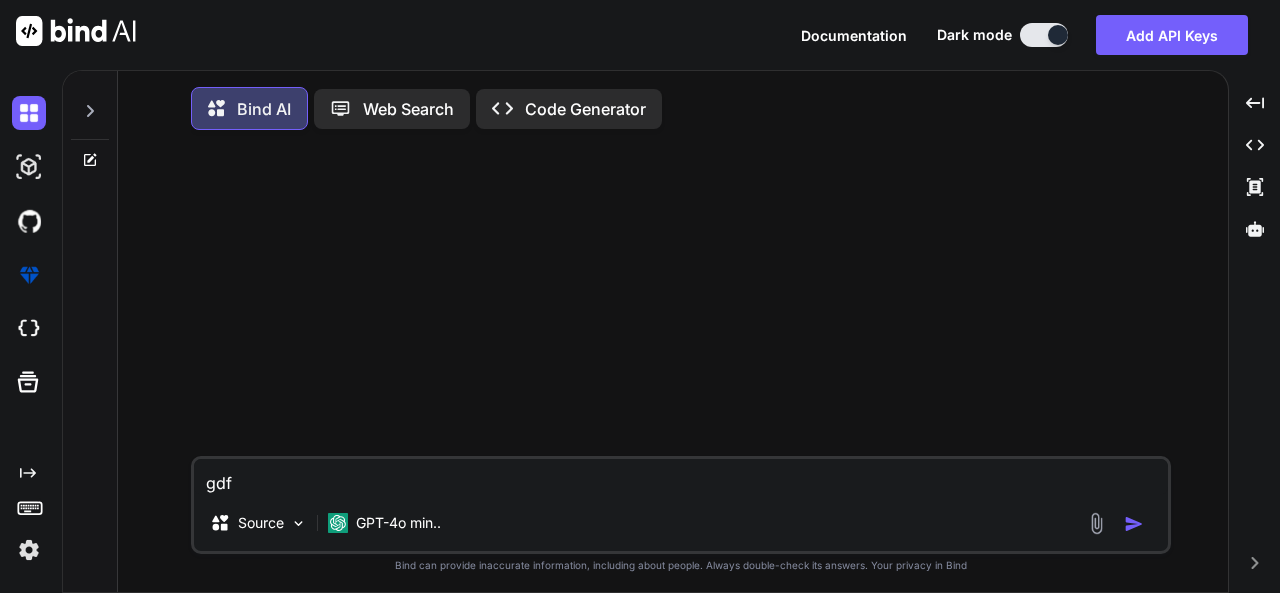type on "gdfg" 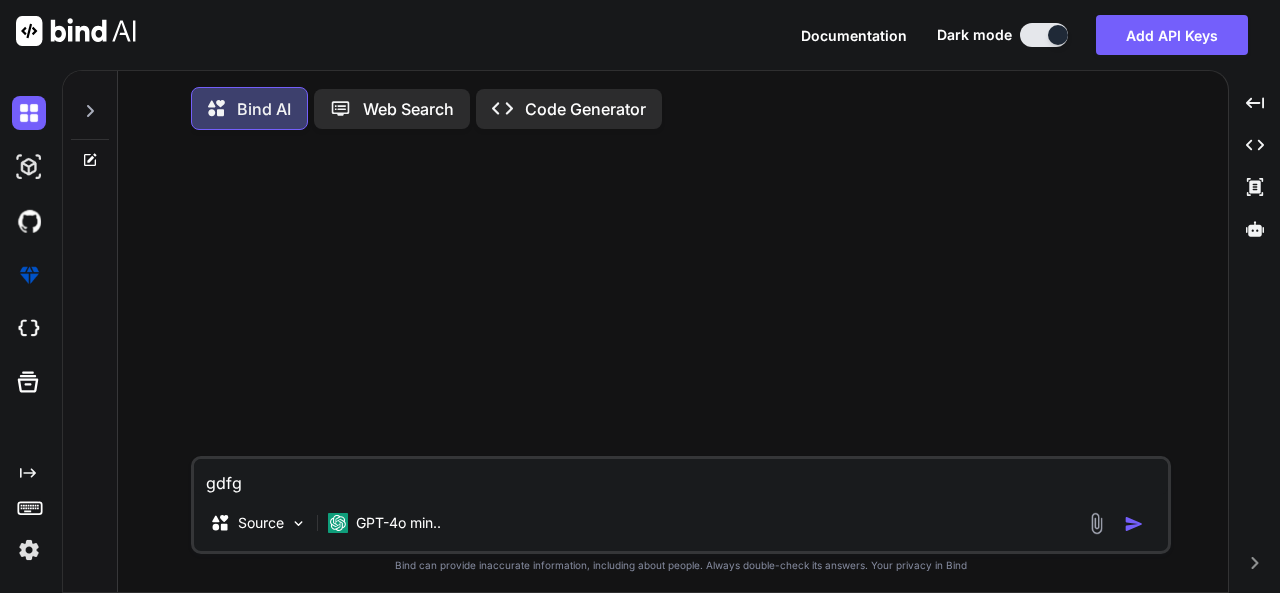 type on "x" 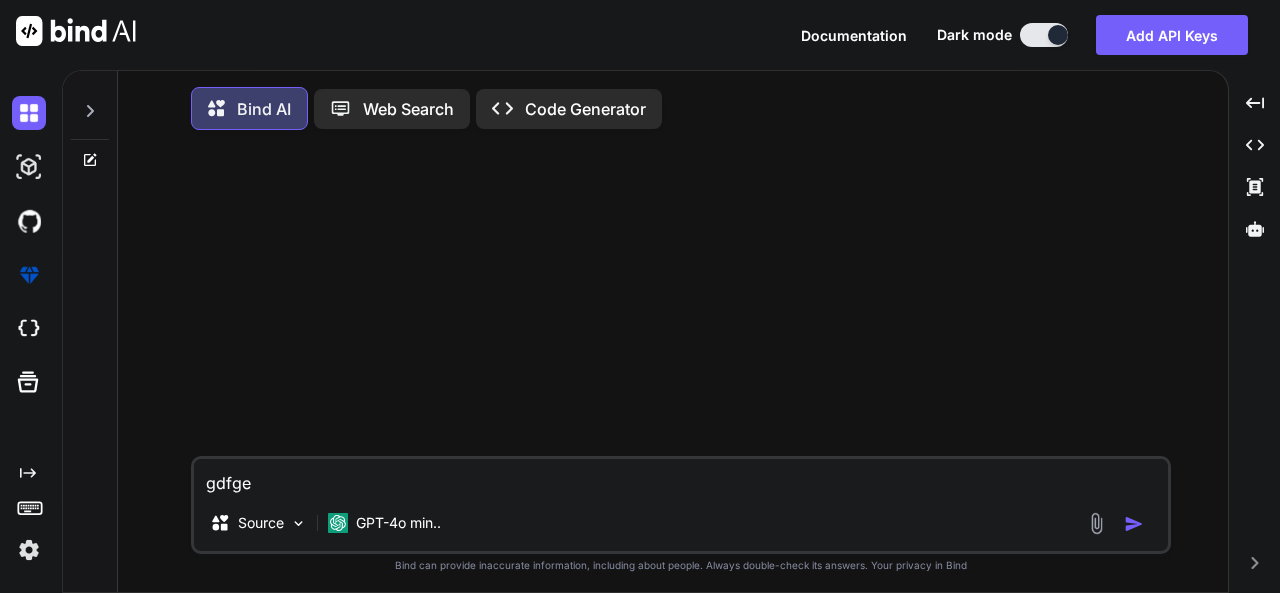 type on "gdfged" 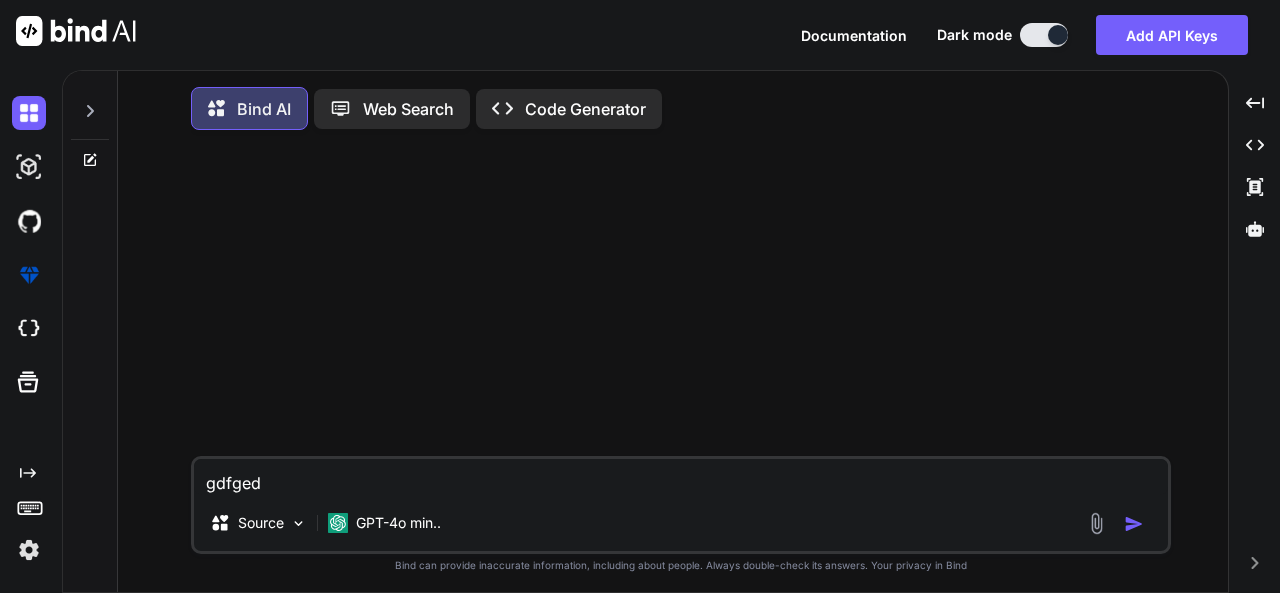 type on "gdfgedf" 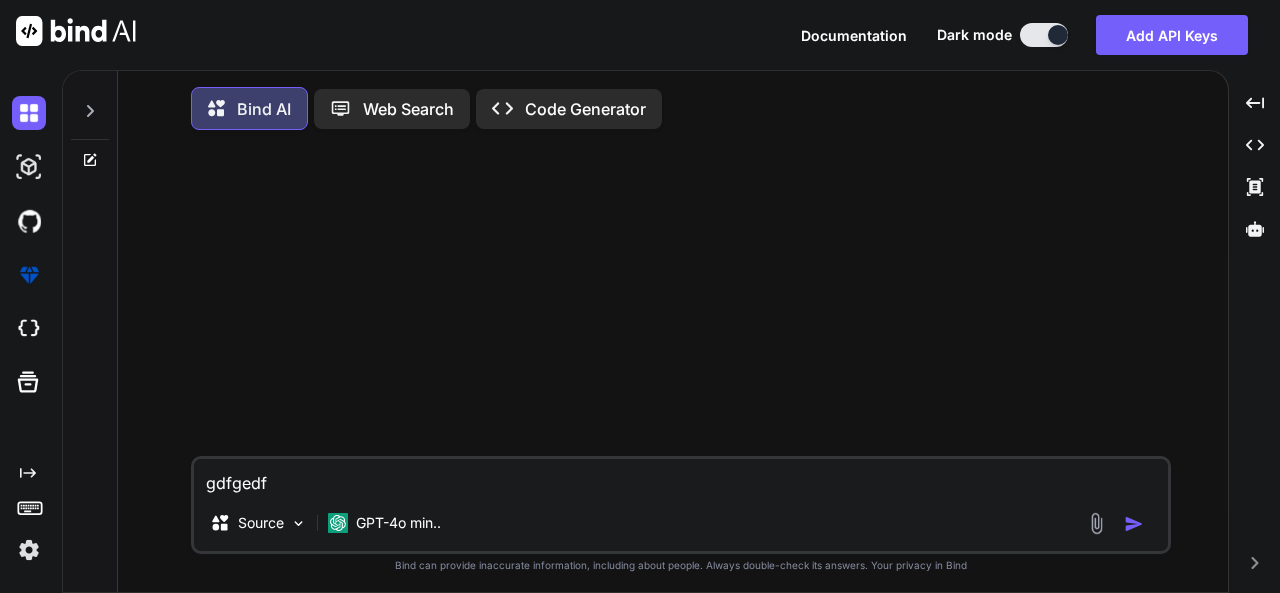 type on "gdfgedfg" 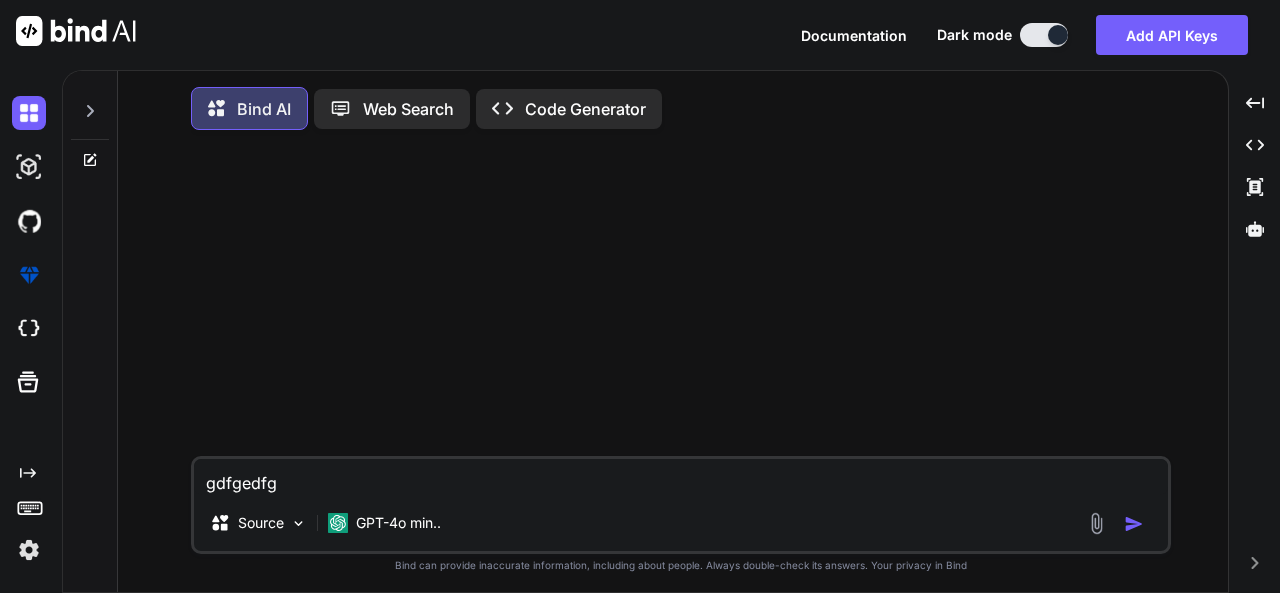 type on "x" 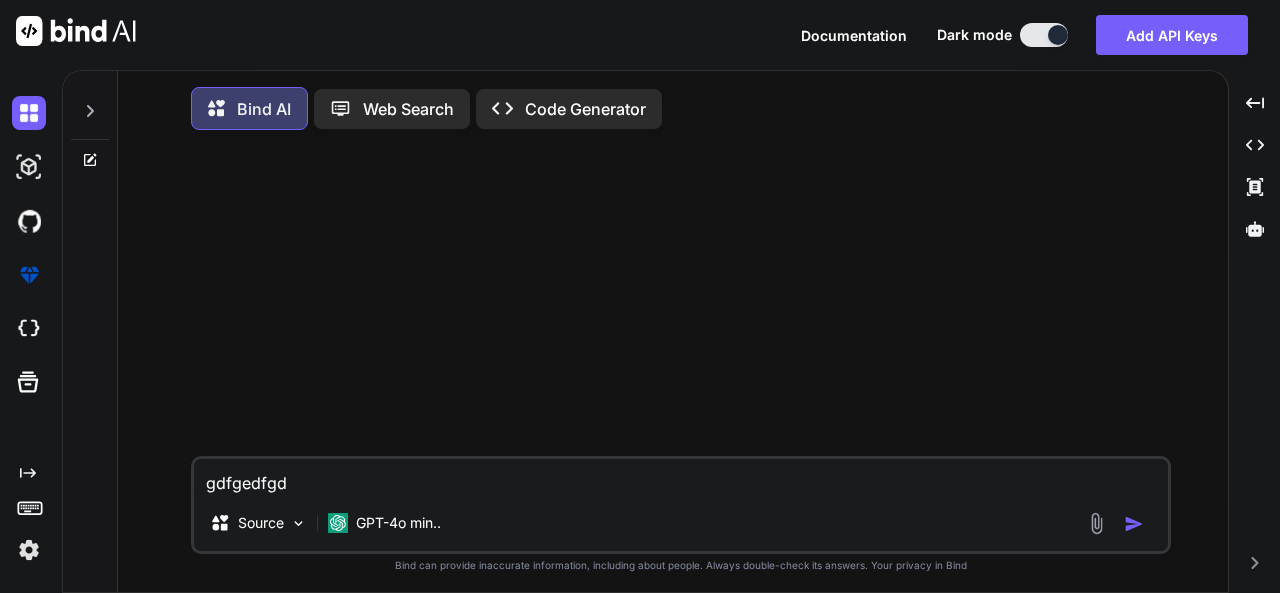 type on "gdfgedfgdg" 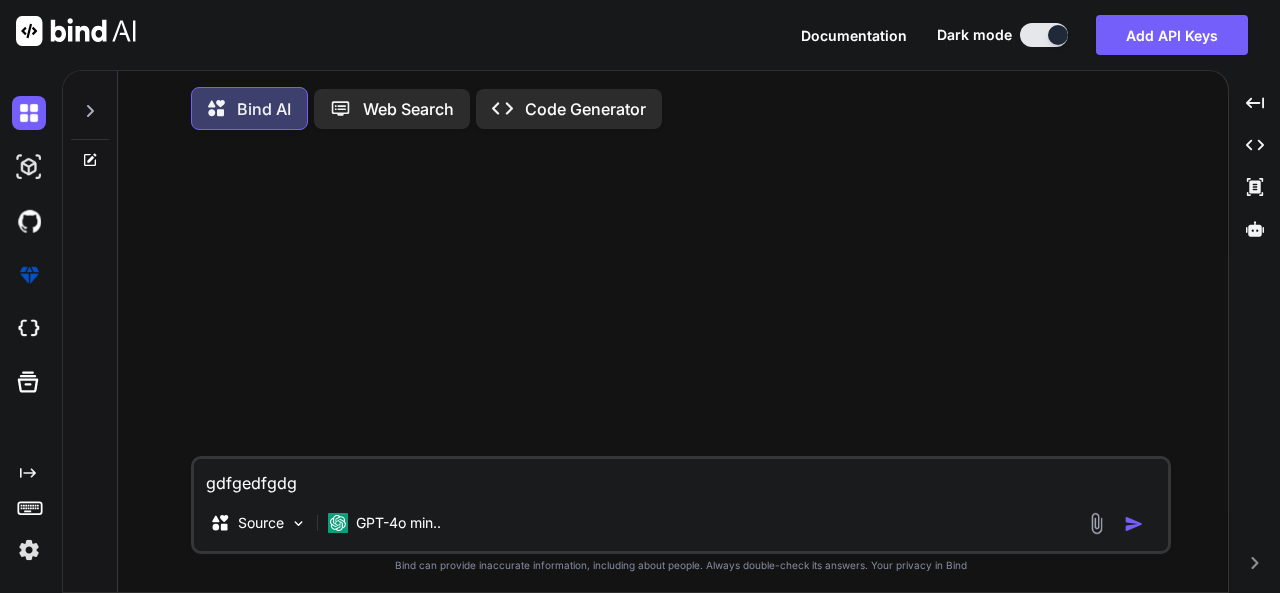 type on "gdfgedfgdgd" 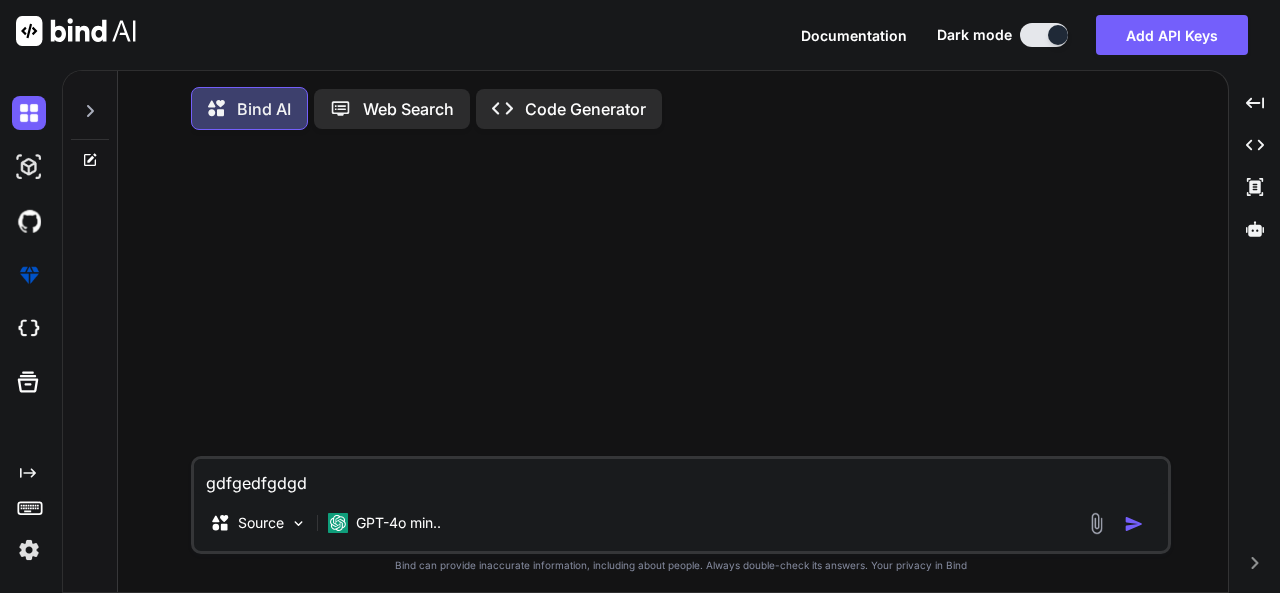 type on "gdfgedfgdgd" 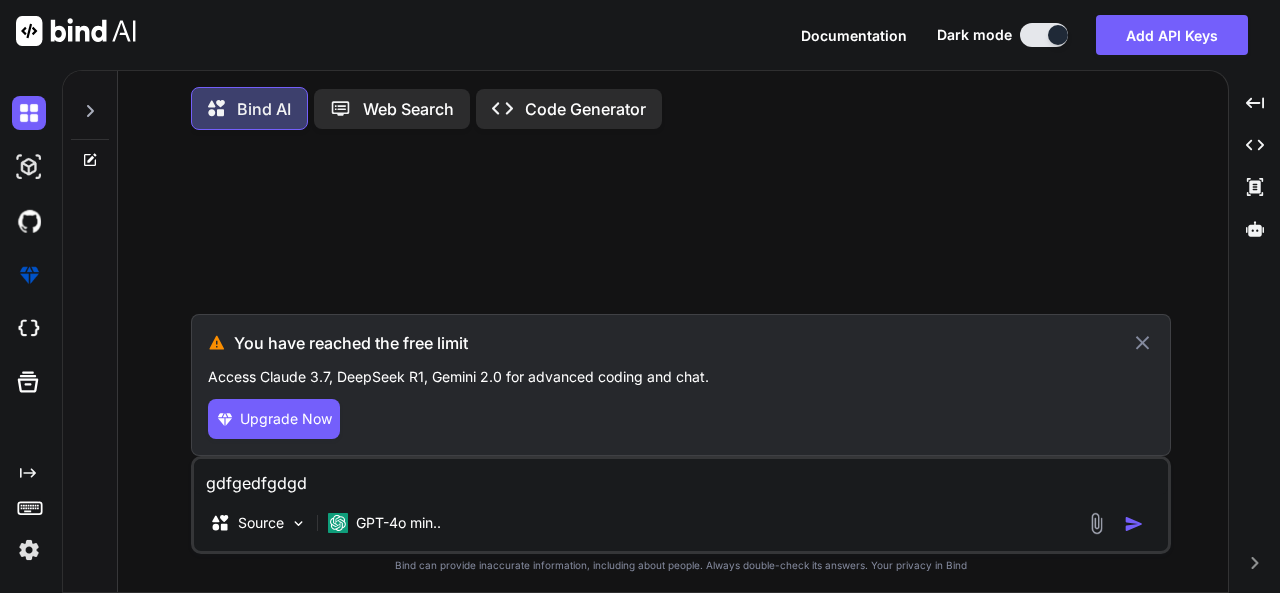drag, startPoint x: 866, startPoint y: 356, endPoint x: 929, endPoint y: 358, distance: 63.03174 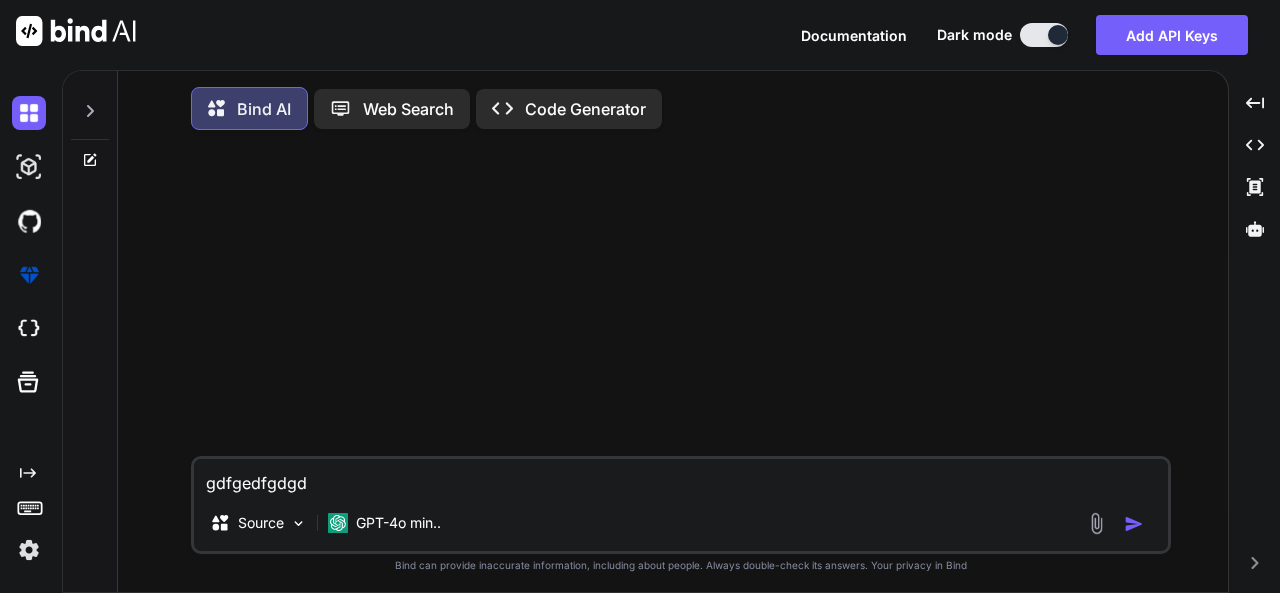 click at bounding box center [683, 301] 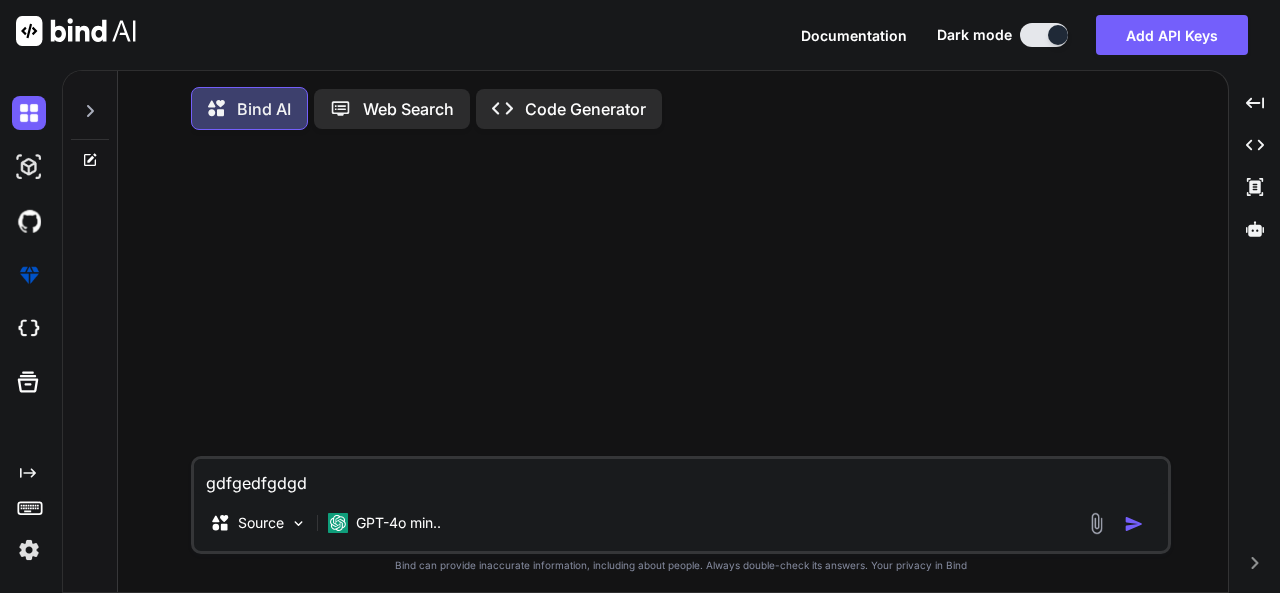 click on "Created with Pixso." at bounding box center (31, 331) 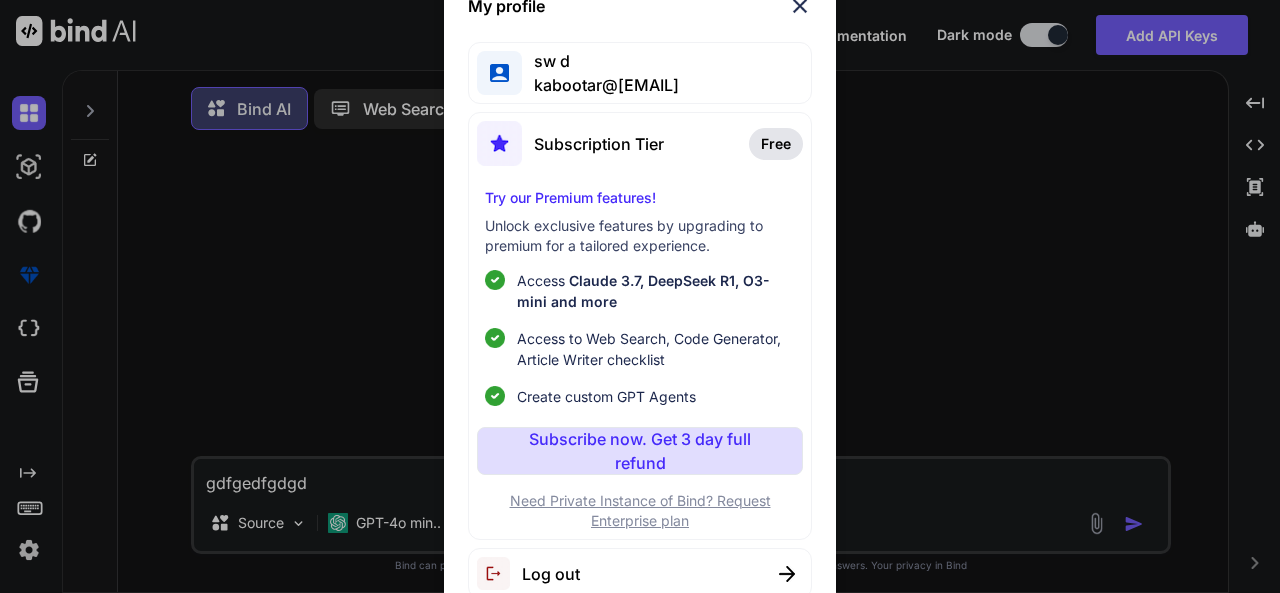 click on "Log out" at bounding box center [639, 573] 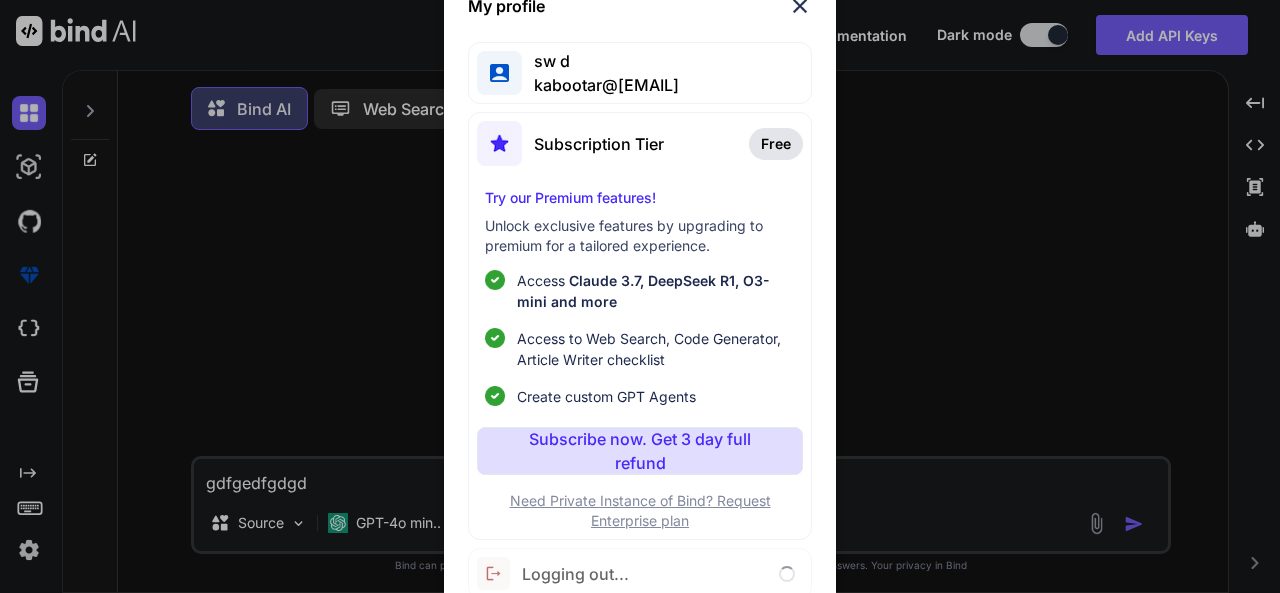 type on "x" 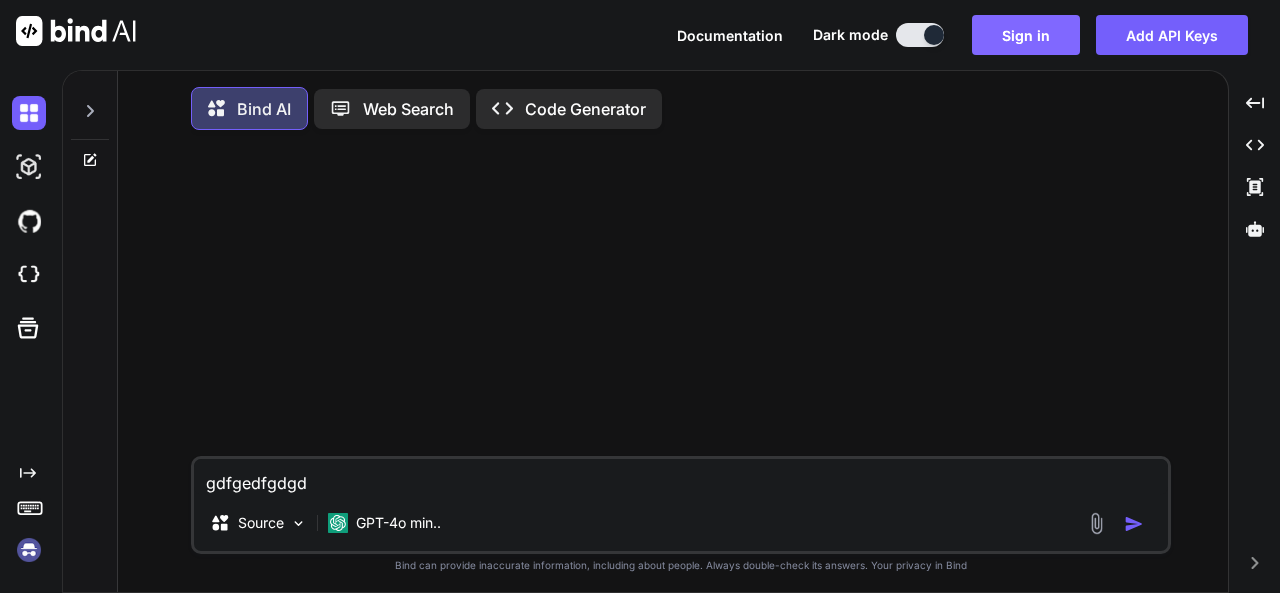 click on "Sign in" at bounding box center [1026, 35] 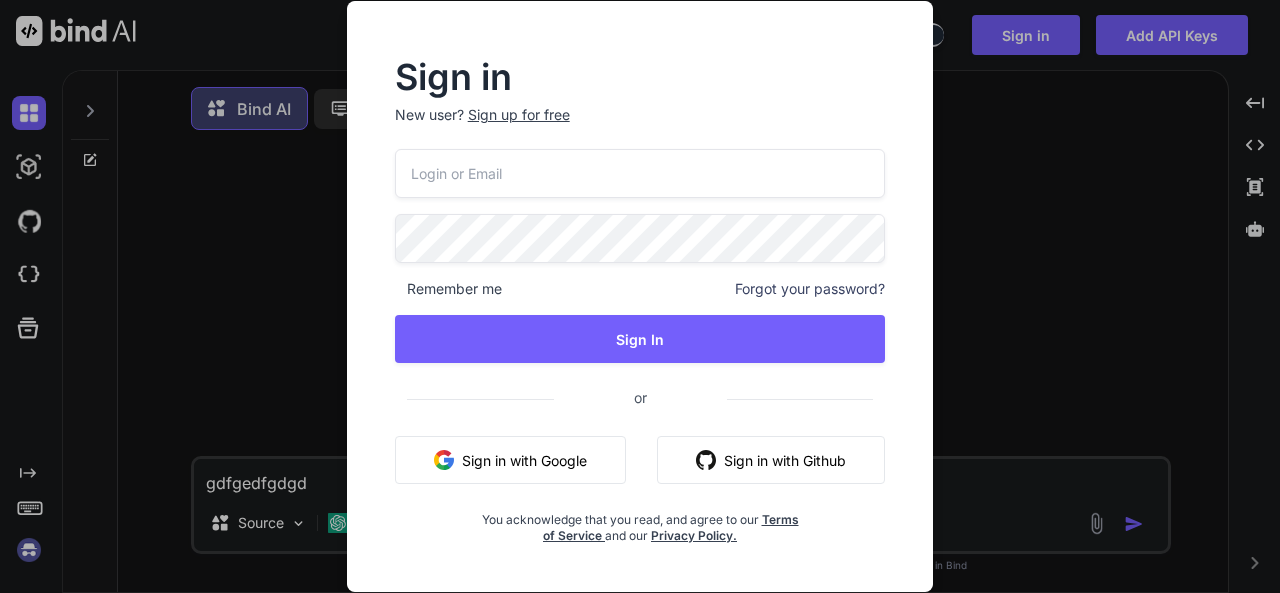 click at bounding box center [640, 173] 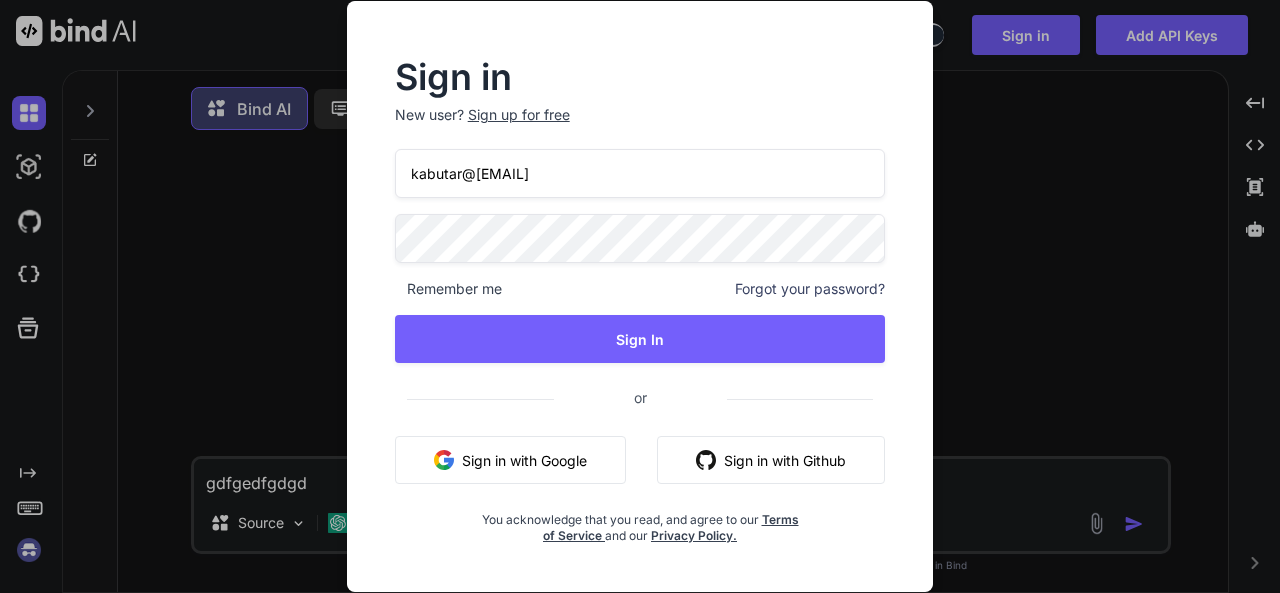 type on "kabutar@[EMAIL]" 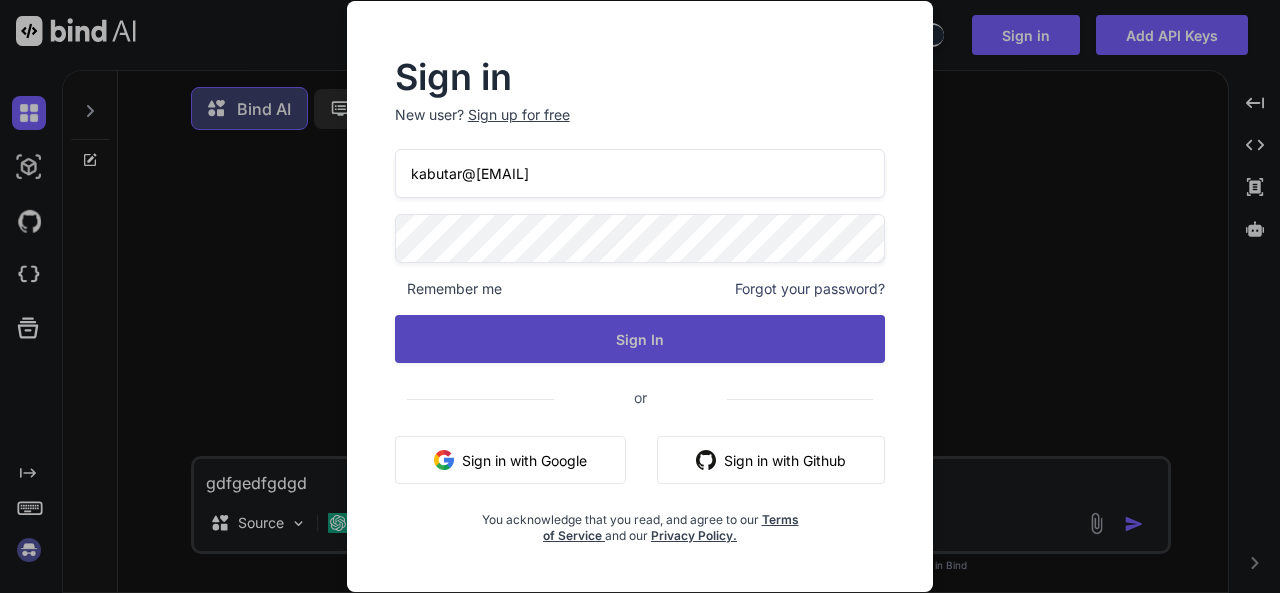 click on "Sign In" at bounding box center (640, 339) 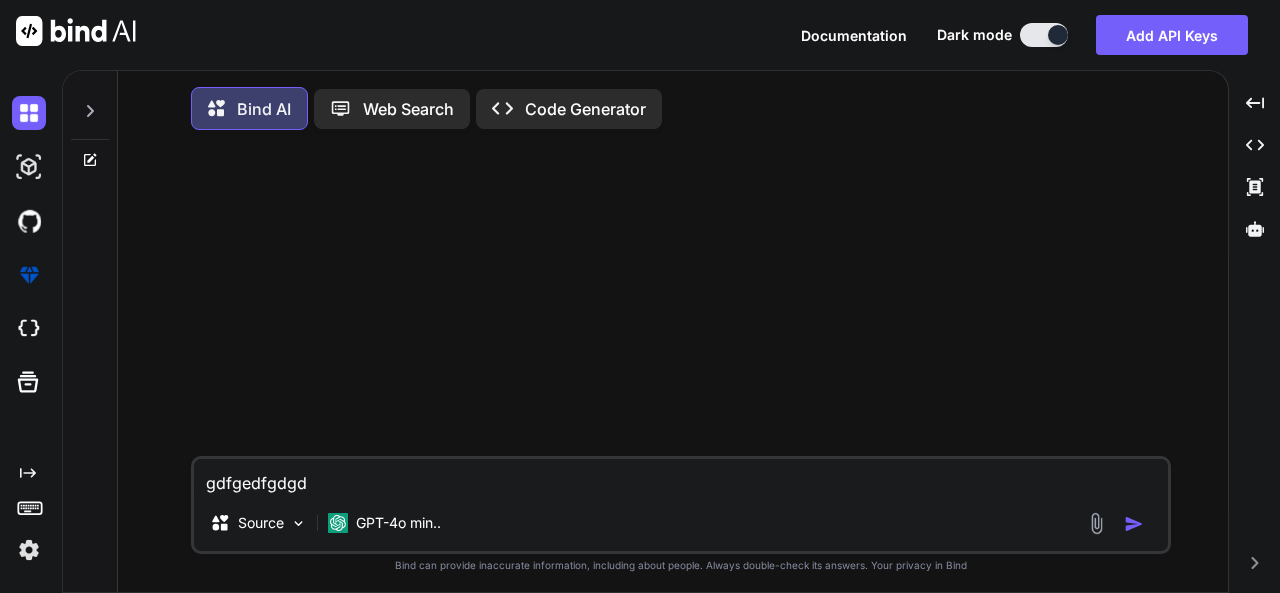 click at bounding box center (1134, 524) 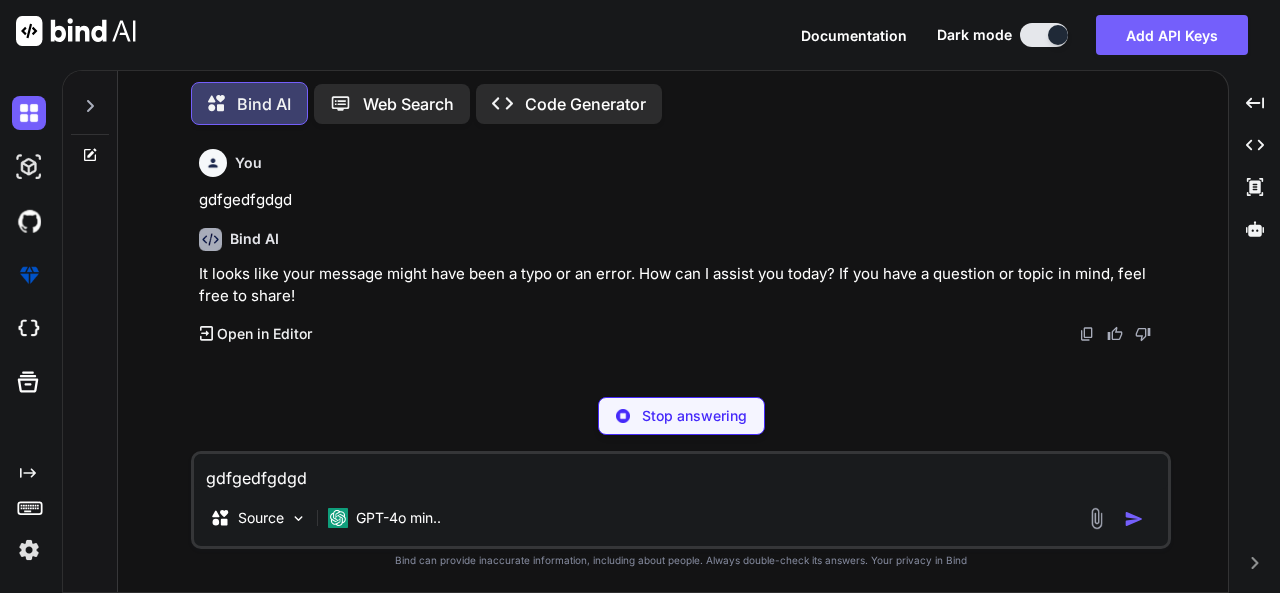 type on "x" 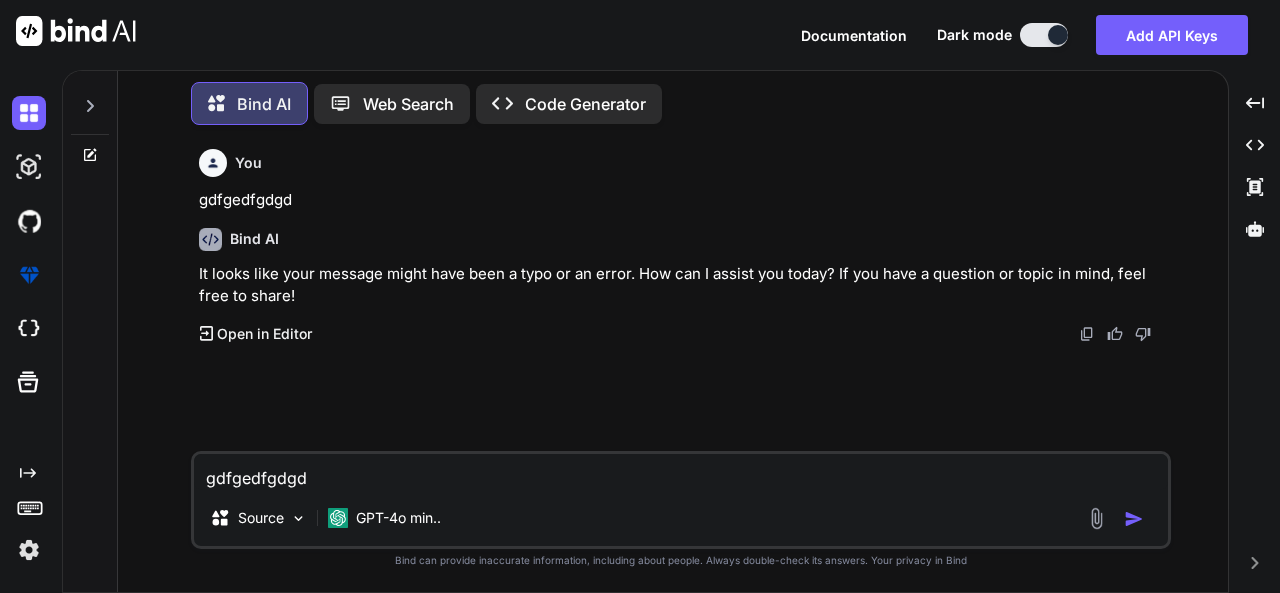 click on "It looks like your message might have been a typo or an error. How can I assist you today? If you have a question or topic in mind, feel free to share!" at bounding box center [683, 285] 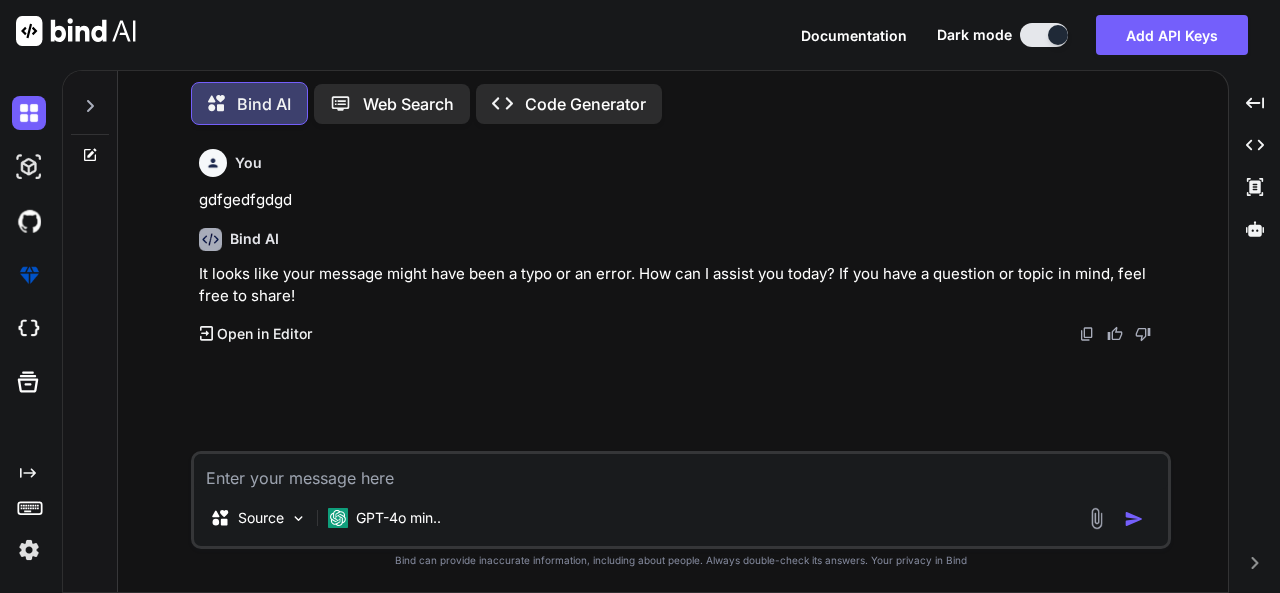 paste on "lorem Ipsumd;
sitam Consec.AD;
elits Doeius.Temporinci.UtlaboreEtdolorema;
aliqu Enimad.Mini;
venia QuIsnos_Exercita;
ullam Laborisni.AL;
exeac Consequat.DU.Aute;
irure InrEpreh.Vol;
velit EssEcill.Fug.NU;
paria Excepteur;
sintoccae CUPIdataTnonproid
{
suntcu quiof DeserUntm
{
animid estlab? Pers { und; omn; }
istena errorv? Accus { dol; lau; }
}
totamr aperi EaqueiPsaq
{
[AbilloInve("VeritatisQuasi")]
archit beatae? VitaedictAexpl { nem; eni; }
}
ipsam Quiavol
{
aspern auto Fugi(conseq[] magn)
{
Dolores.EosraTion("🔄 Sequines NEQ POR + QU Doloremadi Numquam...");
Eiusmod.TempoRain("📂 Magnamqu ETI minu...");
soluta? nobIsel = "O:/Cumqueni/impedi.quo";
pla facerEposs = ass Repe<tempor>
{
@"A:\Quibusda\officiisdeb\rerumn\saepe\eveni1.vol",
};
// Repu 1: Recusan itaq earu HIC tenet SAP
delect reiCien = VoluptaTibuSma..." 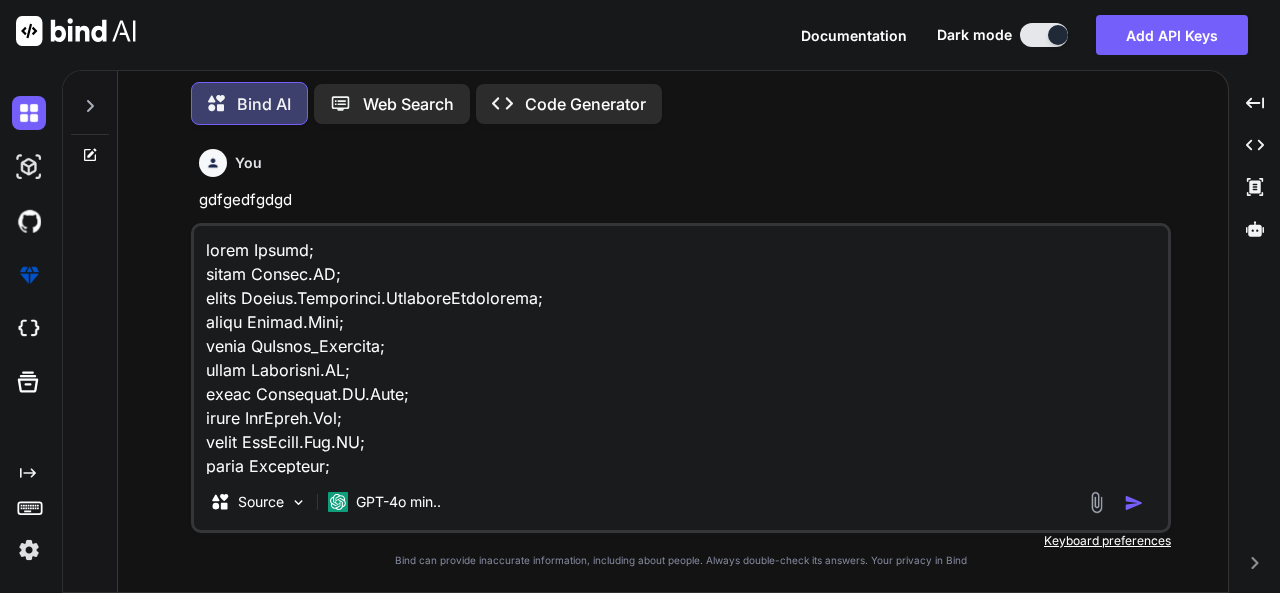 scroll, scrollTop: 2114, scrollLeft: 0, axis: vertical 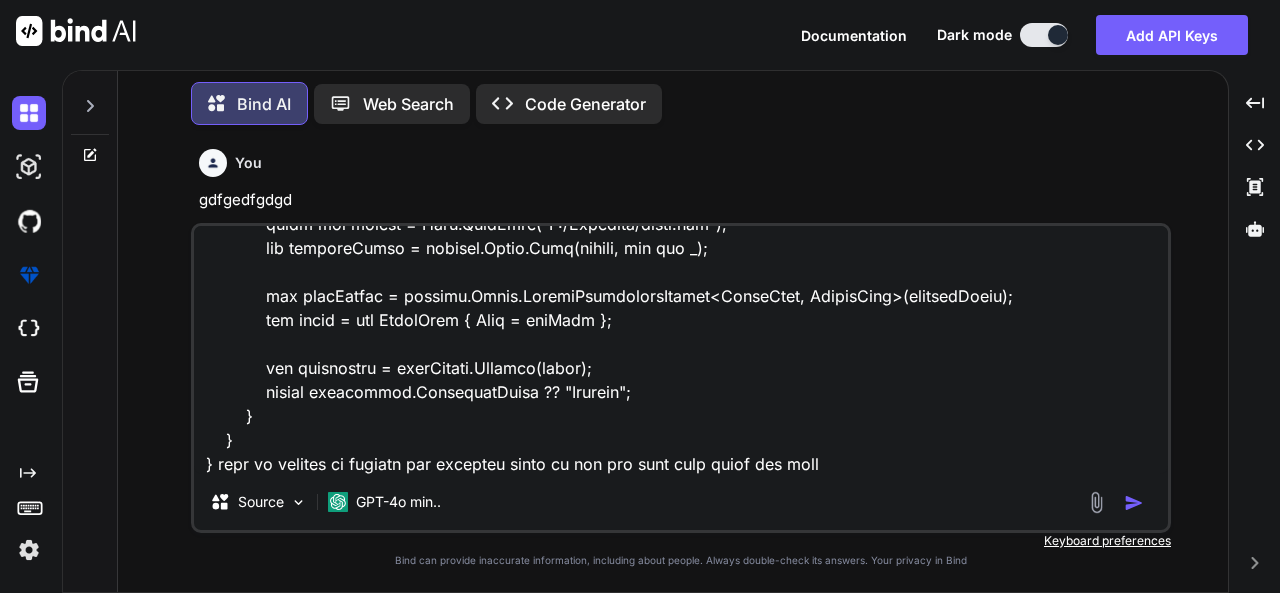 type on "lorem Ipsumd;
sitam Consec.AD;
elits Doeius.Temporinci.UtlaboreEtdolorema;
aliqu Enimad.Mini;
venia QuIsnos_Exercita;
ullam Laborisni.AL;
exeac Consequat.DU.Aute;
irure InrEpreh.Vol;
velit EssEcill.Fug.NU;
paria Excepteur;
sintoccae CUPIdataTnonproid
{
suntcu quiof DeserUntm
{
animid estlab? Pers { und; omn; }
istena errorv? Accus { dol; lau; }
}
totamr aperi EaqueiPsaq
{
[AbilloInve("VeritatisQuasi")]
archit beatae? VitaedictAexpl { nem; eni; }
}
ipsam Quiavol
{
aspern auto Fugi(conseq[] magn)
{
Dolores.EosraTion("🔄 Sequines NEQ POR + QU Doloremadi Numquam...");
Eiusmod.TempoRain("📂 Magnamqu ETI minu...");
soluta? nobIsel = "O:/Cumqueni/impedi.quo";
pla facerEposs = ass Repe<tempor>
{
@"A:\Quibusda\officiisdeb\rerumn\saepe\eveni1.vol",
};
// Repu 1: Recusan itaq earu HIC tenet SAP
delect reiCien = VoluptaTibuSma..." 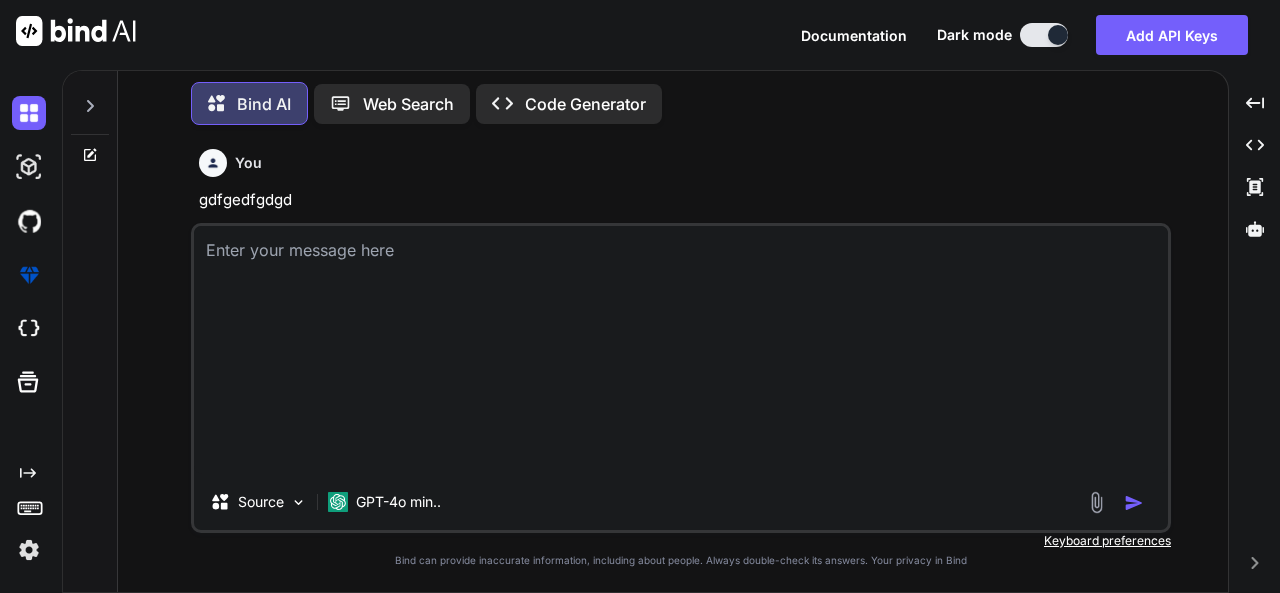 scroll, scrollTop: 0, scrollLeft: 0, axis: both 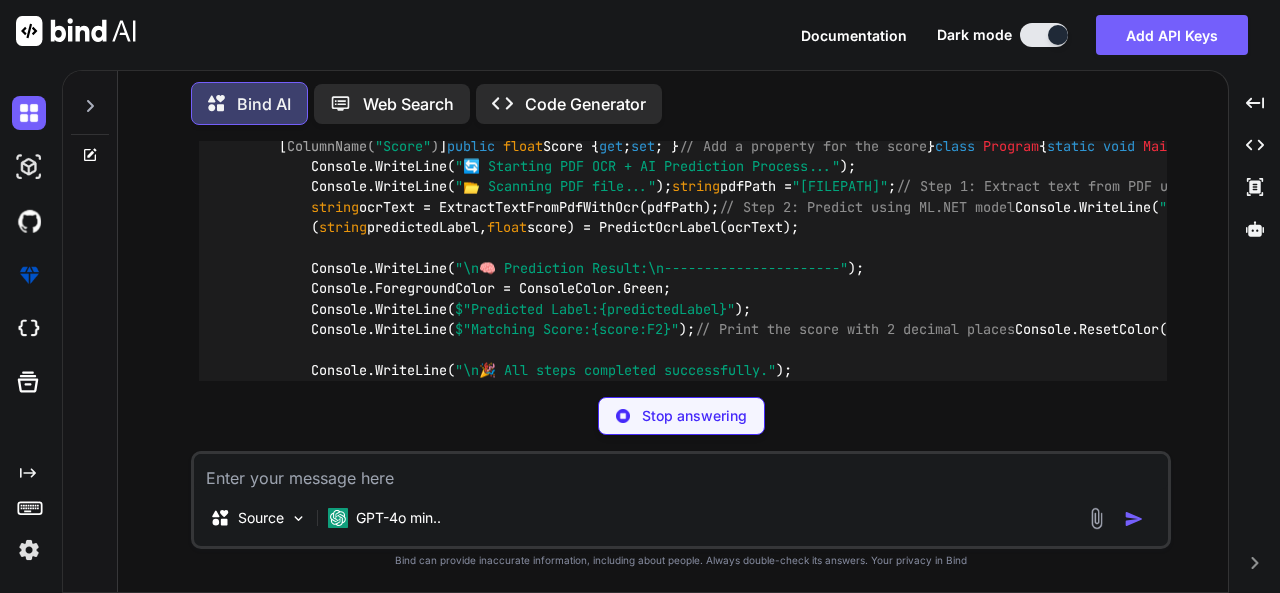 drag, startPoint x: 284, startPoint y: 218, endPoint x: 464, endPoint y: 222, distance: 180.04443 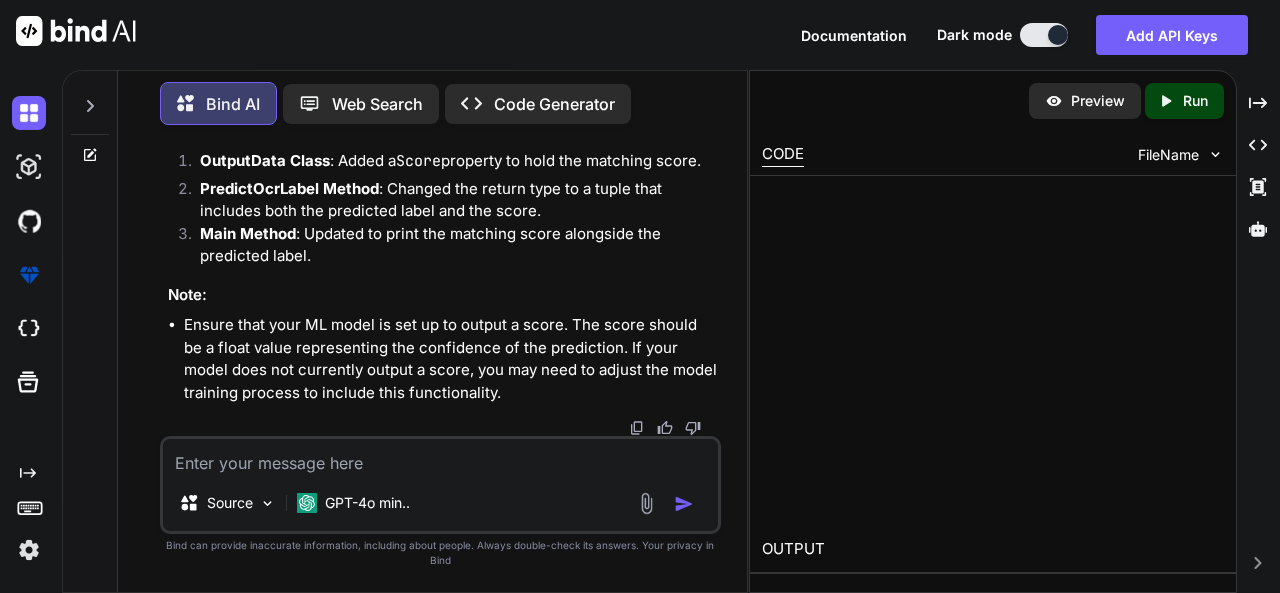 scroll, scrollTop: 2609, scrollLeft: 0, axis: vertical 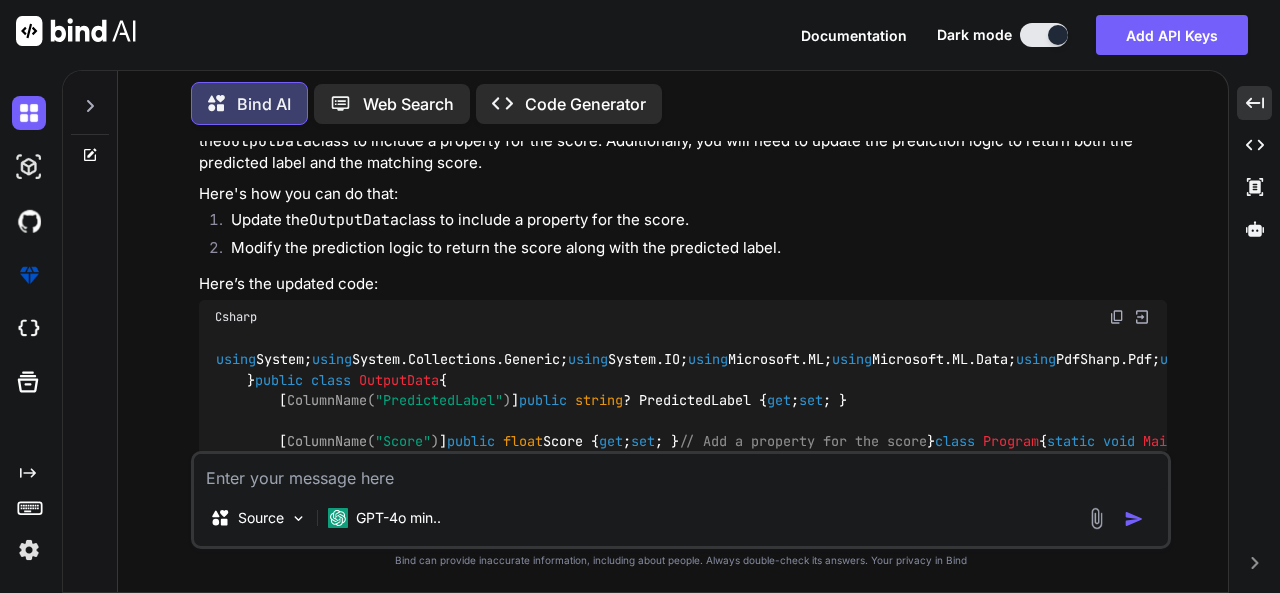 click at bounding box center (1117, 317) 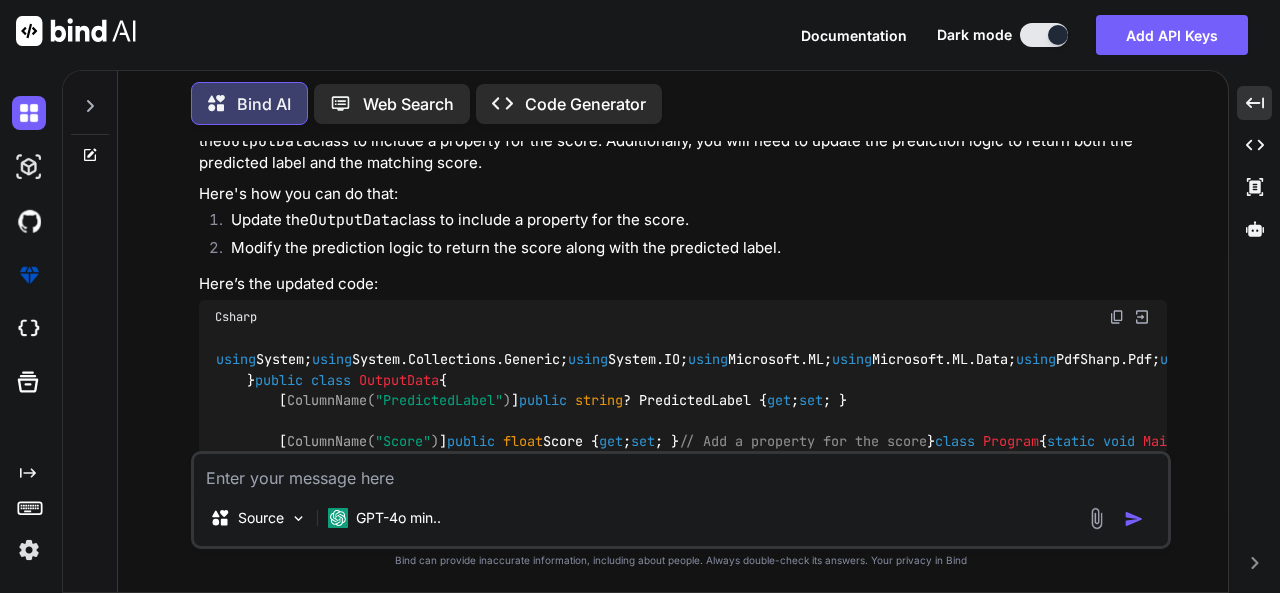 click at bounding box center [681, 472] 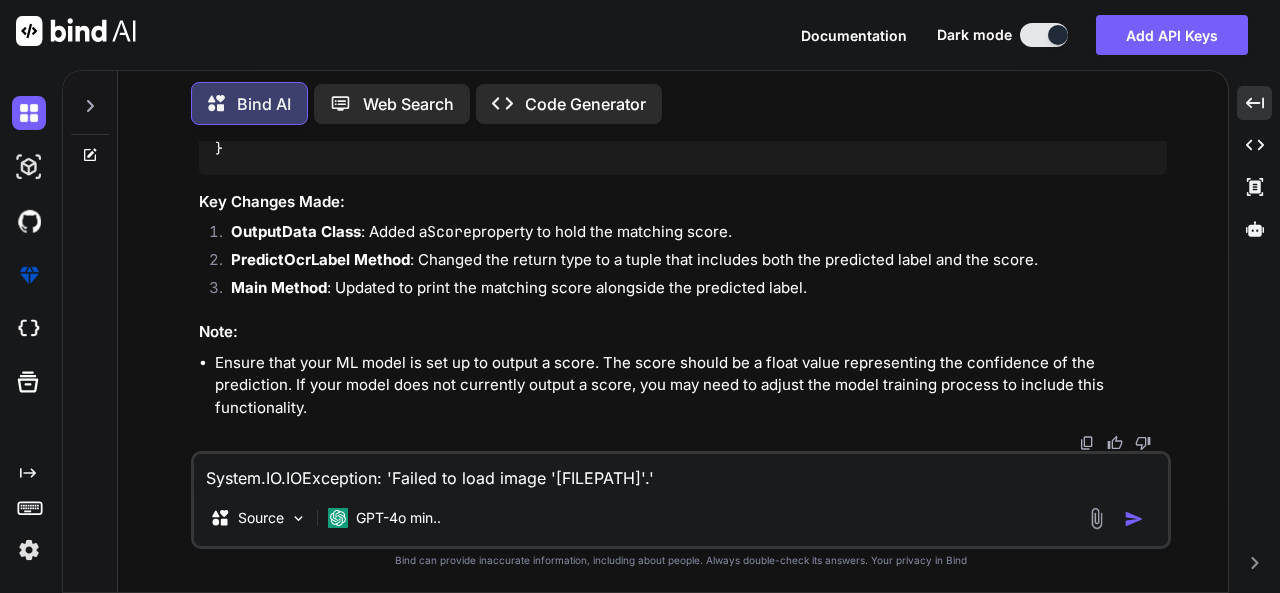 scroll, scrollTop: 2008, scrollLeft: 0, axis: vertical 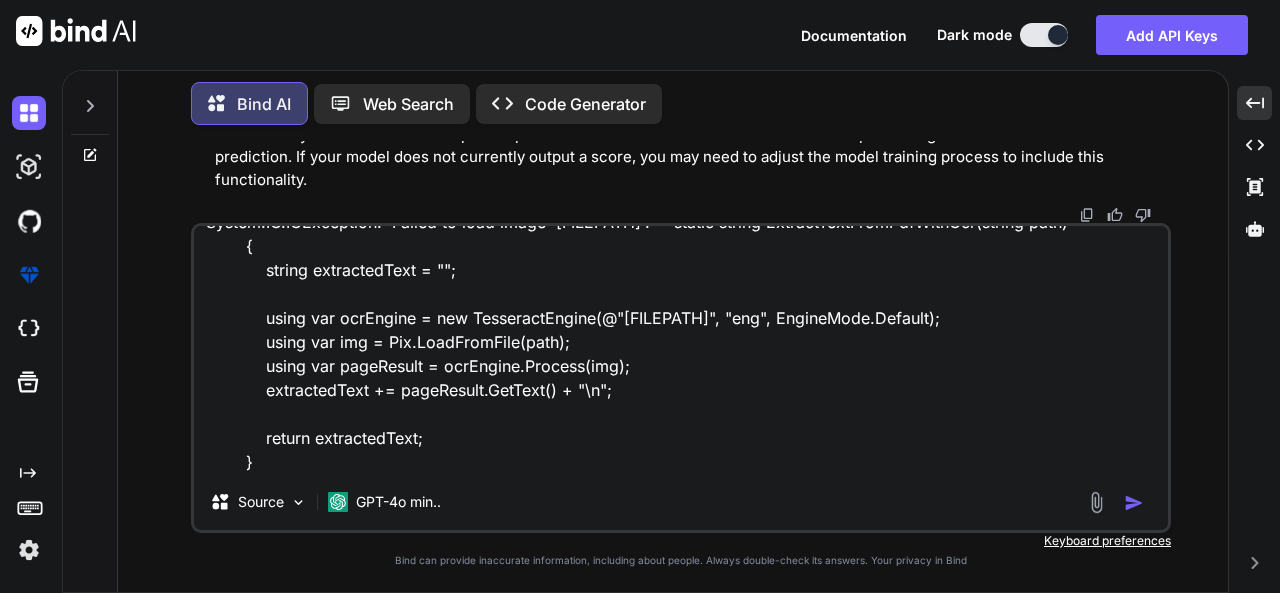 type on "System.IO.IOException: 'Failed to load image '[FILEPATH]'.'    static string ExtractTextFromPdfWithOcr(string path)
{
string extractedText = "";
using var ocrEngine = new TesseractEngine(@"[FILEPATH]", "eng", EngineMode.Default);
using var img = Pix.LoadFromFile(path);
using var pageResult = ocrEngine.Process(img);
extractedText += pageResult.GetText() + "\n";
return extractedText;
}" 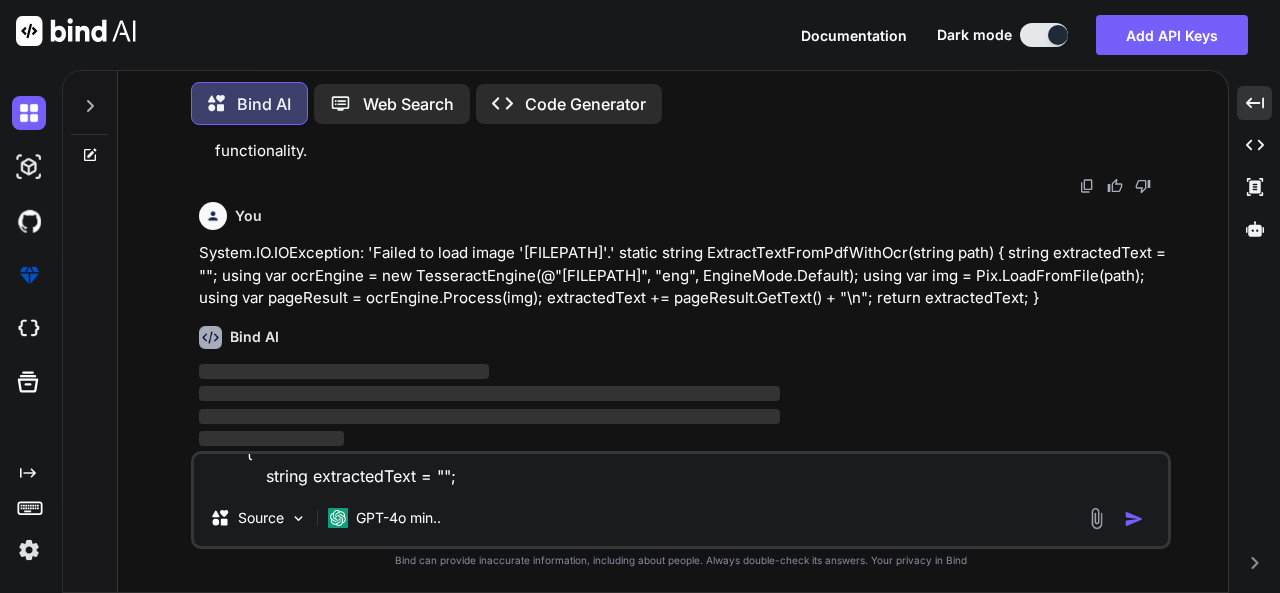 scroll, scrollTop: 0, scrollLeft: 0, axis: both 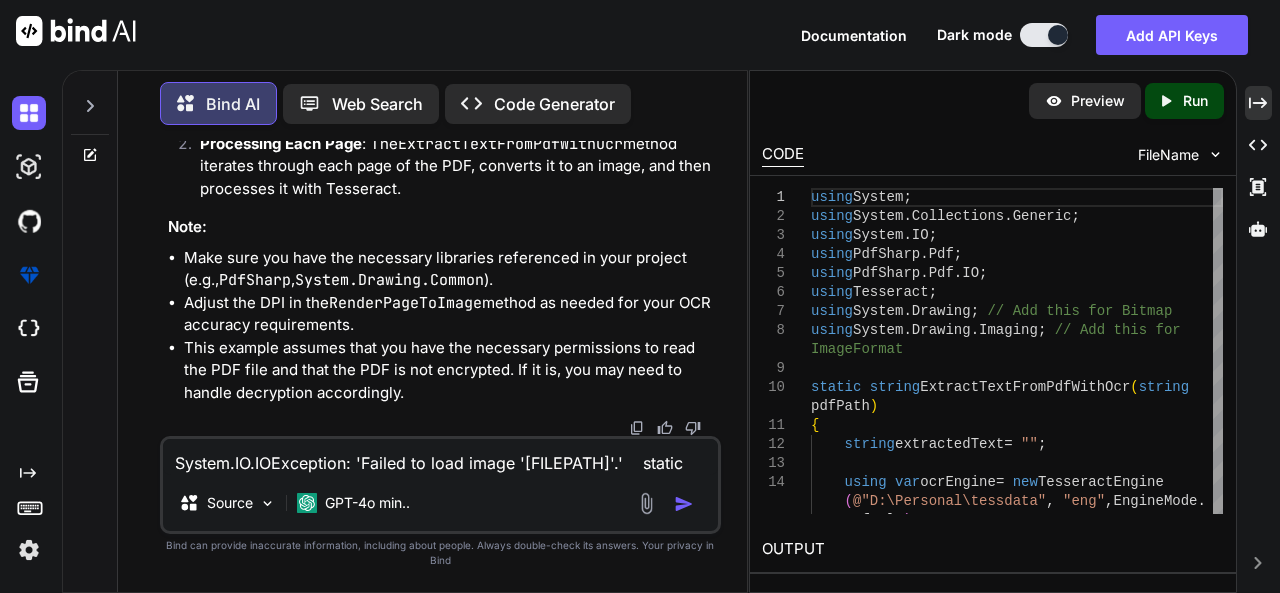 click on "Created with Pixso." 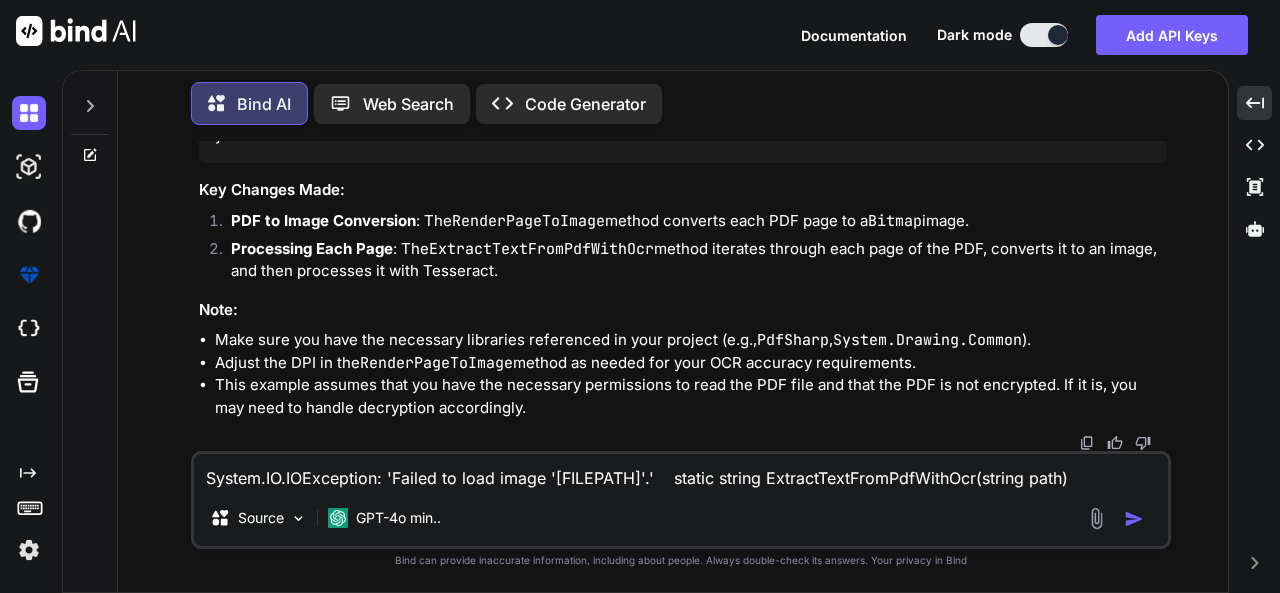 scroll, scrollTop: 3443, scrollLeft: 0, axis: vertical 